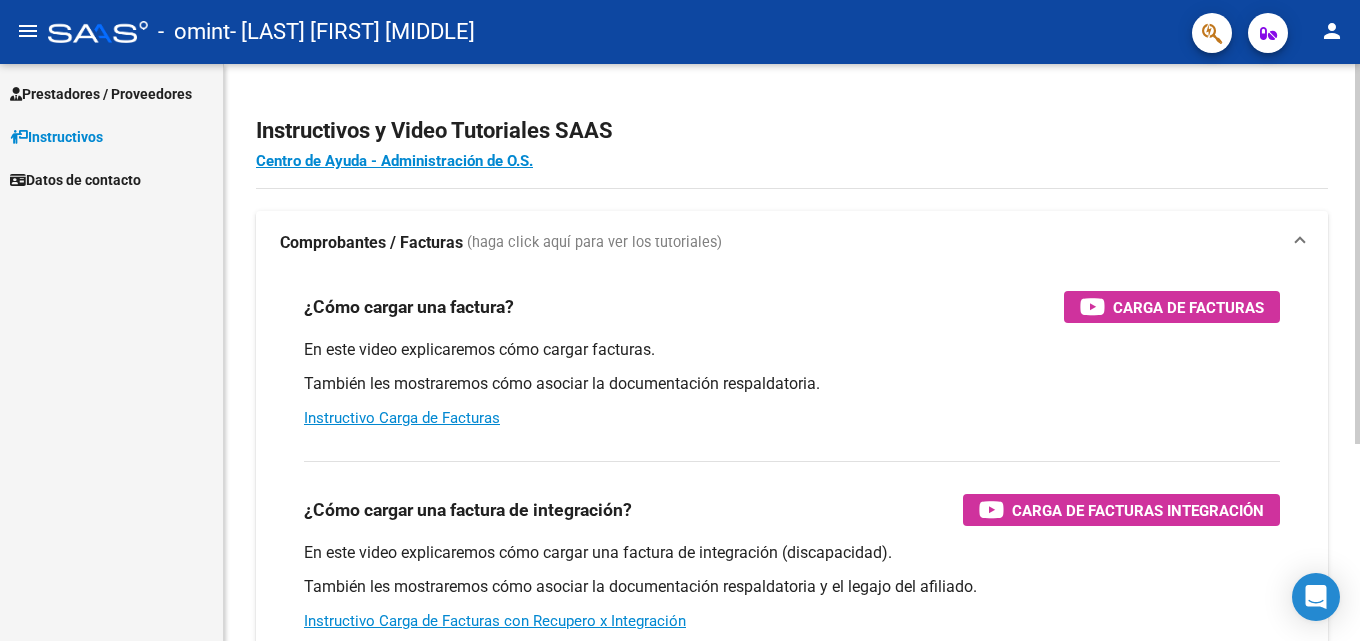 scroll, scrollTop: 0, scrollLeft: 0, axis: both 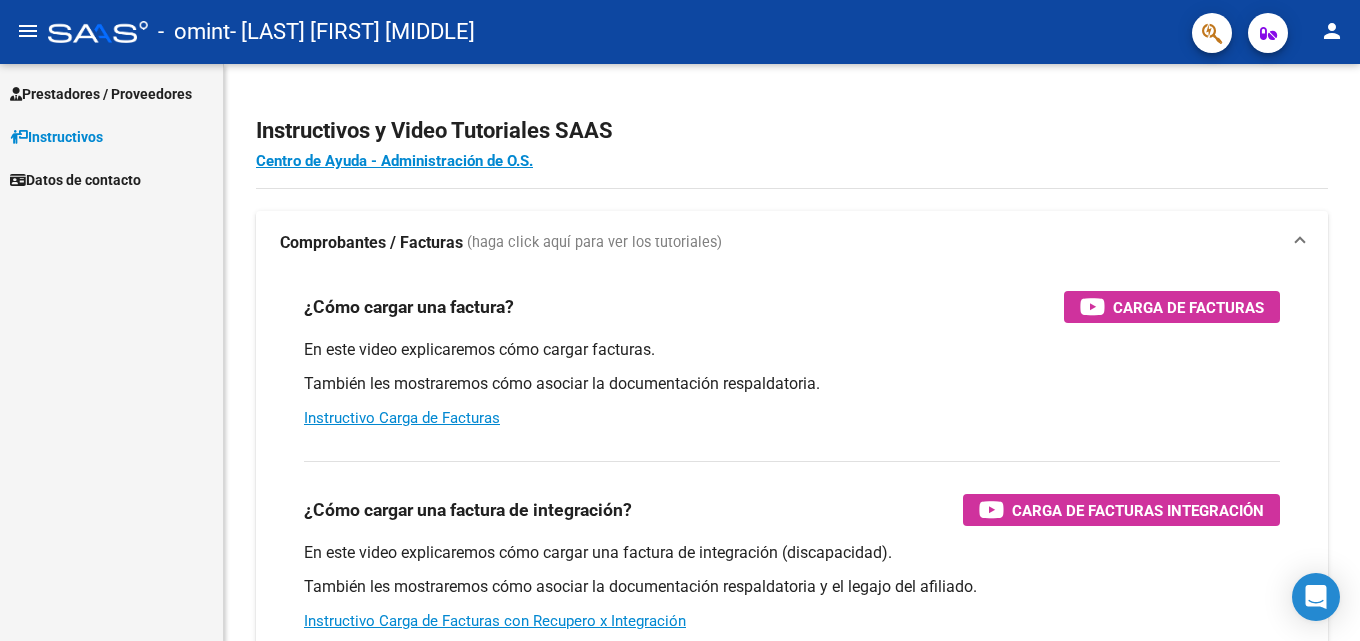 click on "Prestadores / Proveedores" at bounding box center [101, 94] 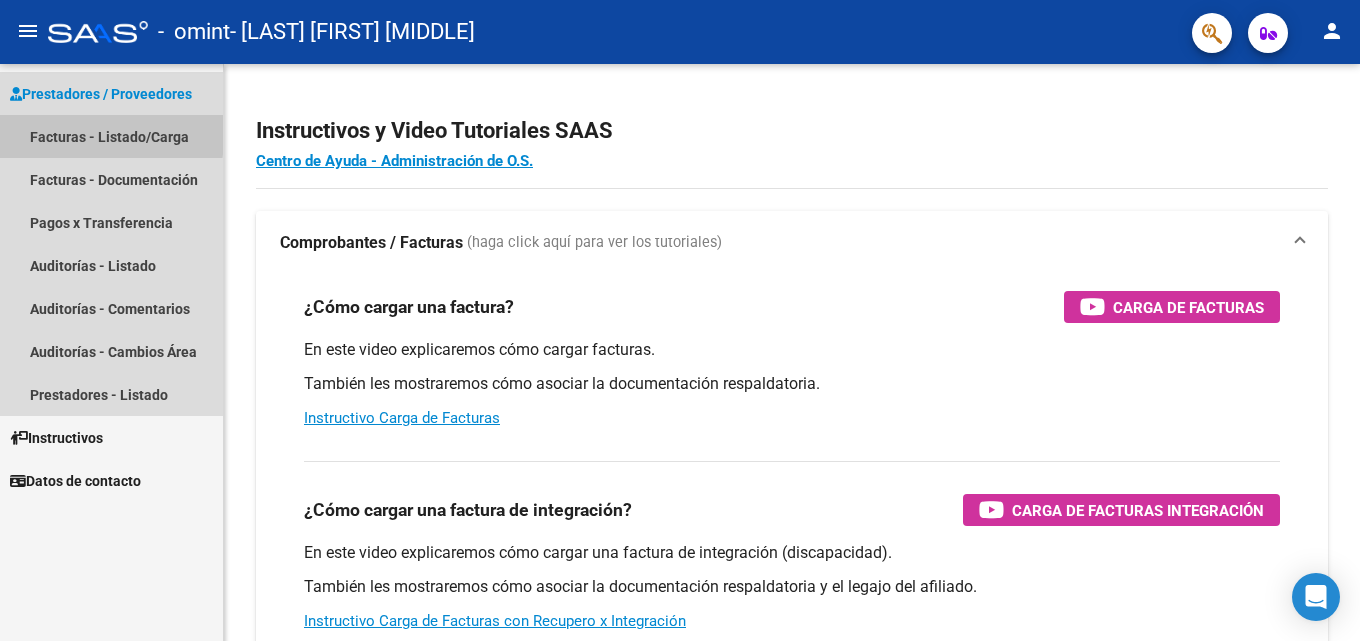 click on "Facturas - Listado/Carga" at bounding box center [111, 136] 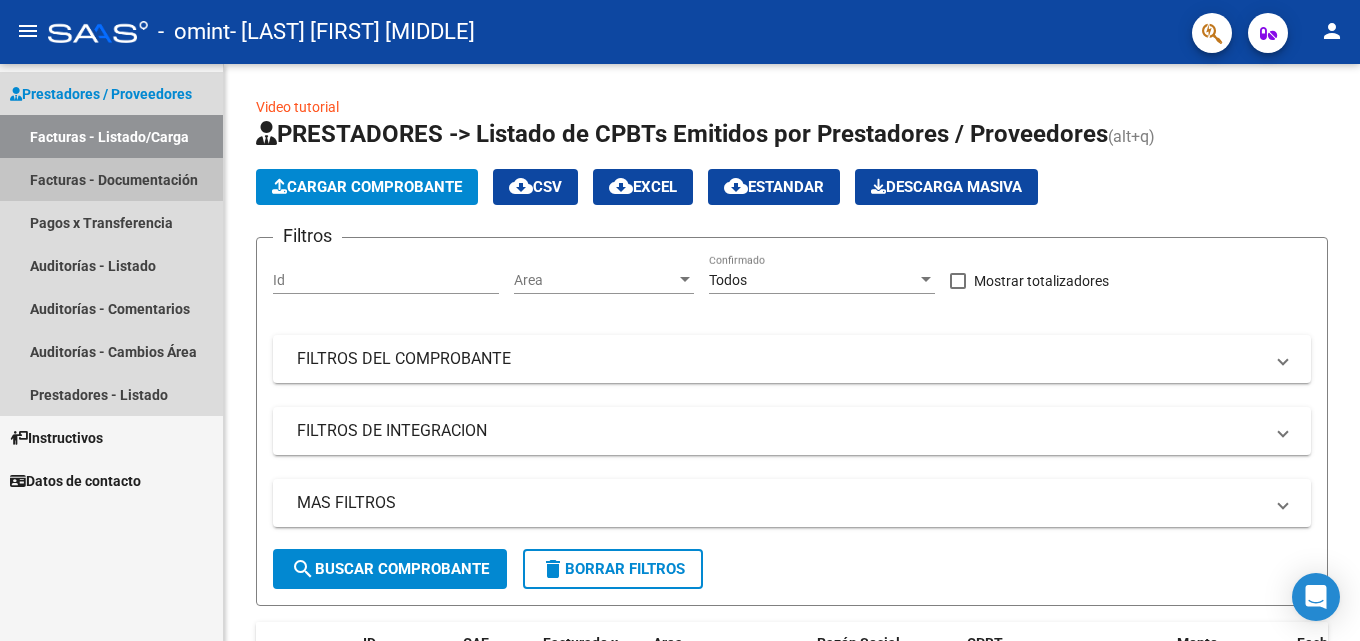 click on "Facturas - Documentación" at bounding box center (111, 179) 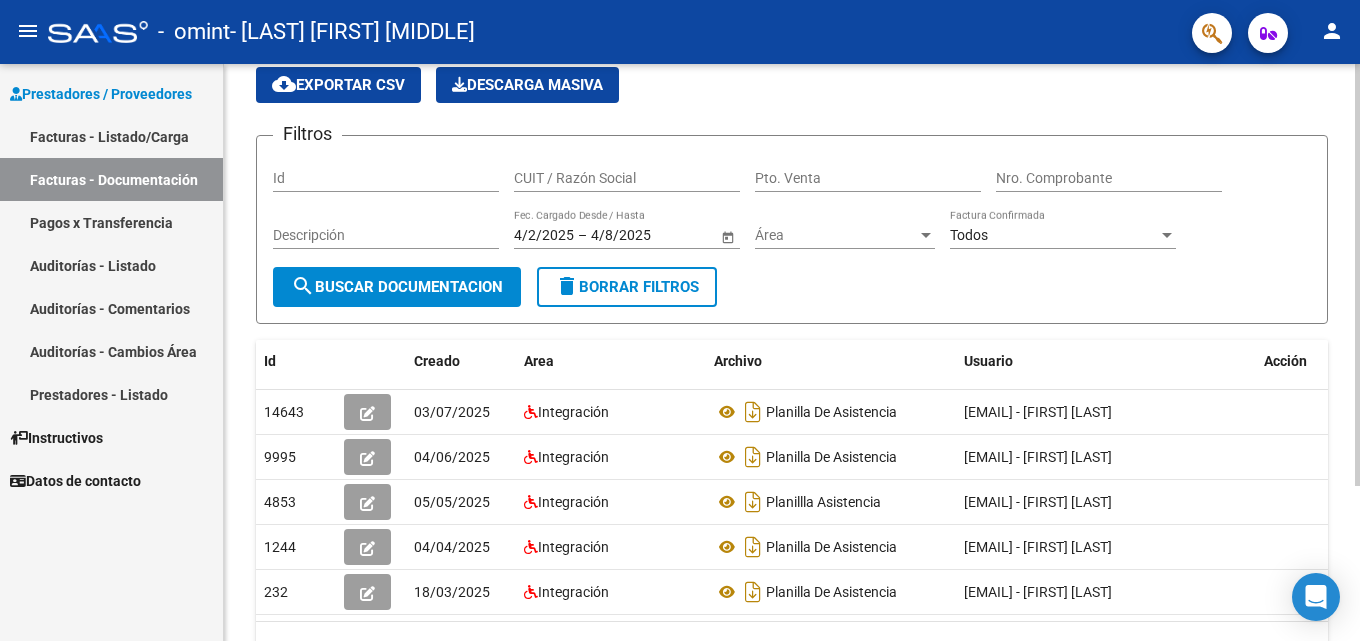 scroll, scrollTop: 211, scrollLeft: 0, axis: vertical 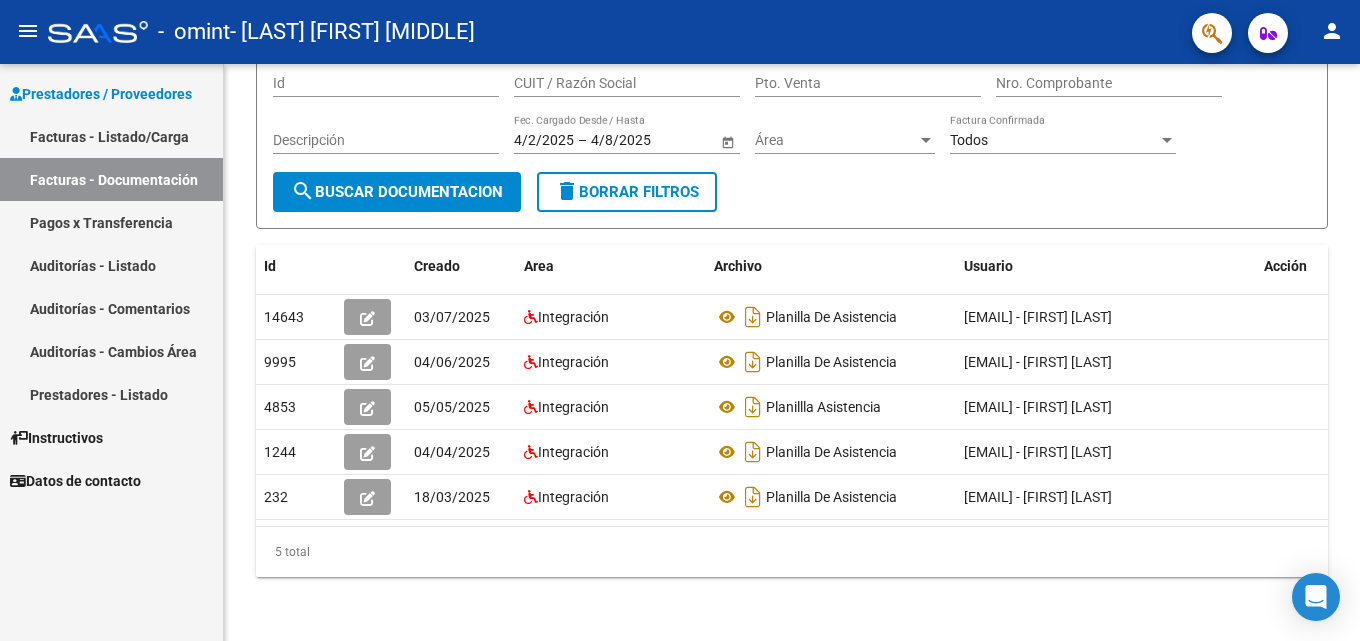 click on "Pagos x Transferencia" at bounding box center (111, 222) 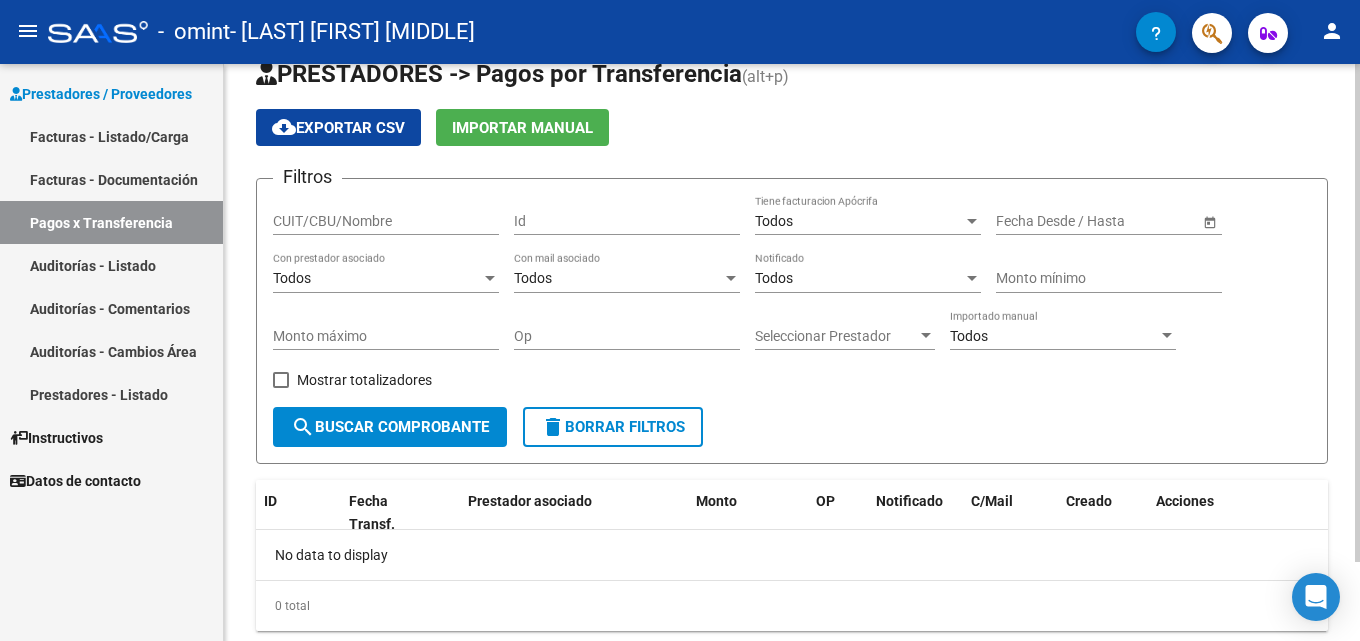 scroll, scrollTop: 0, scrollLeft: 0, axis: both 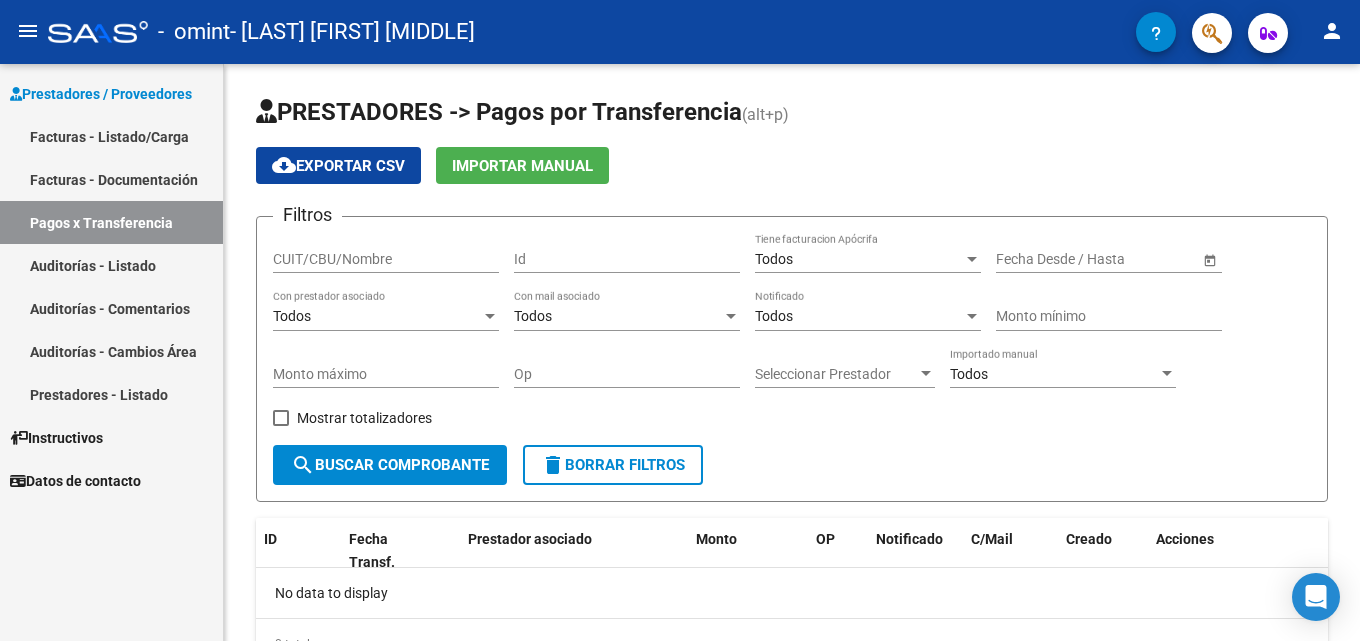 click on "Auditorías - Comentarios" at bounding box center (111, 308) 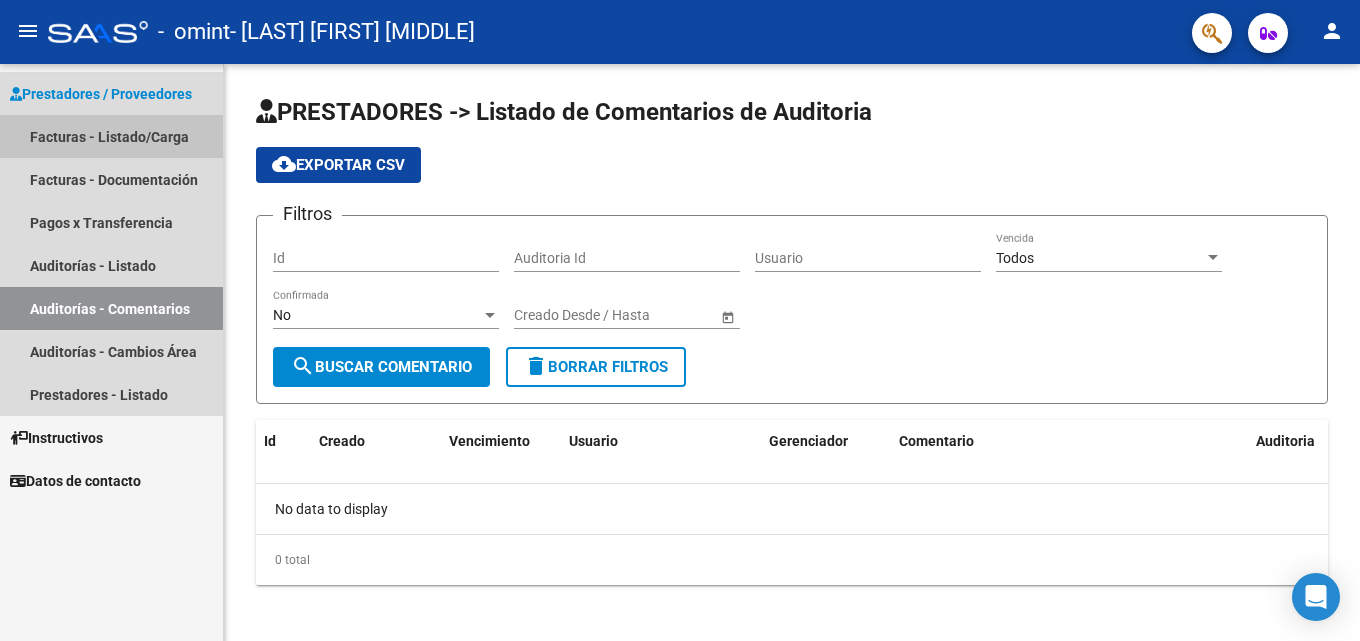 click on "Facturas - Listado/Carga" at bounding box center [111, 136] 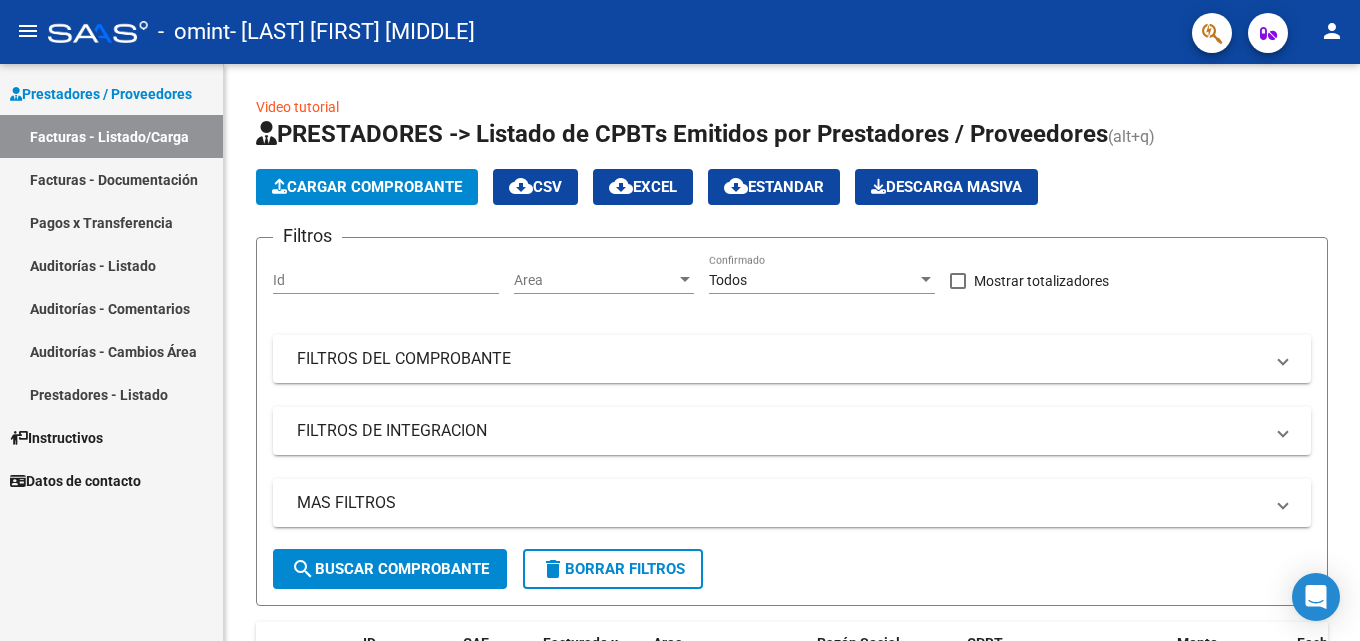 click on "Facturas - Documentación" at bounding box center [111, 179] 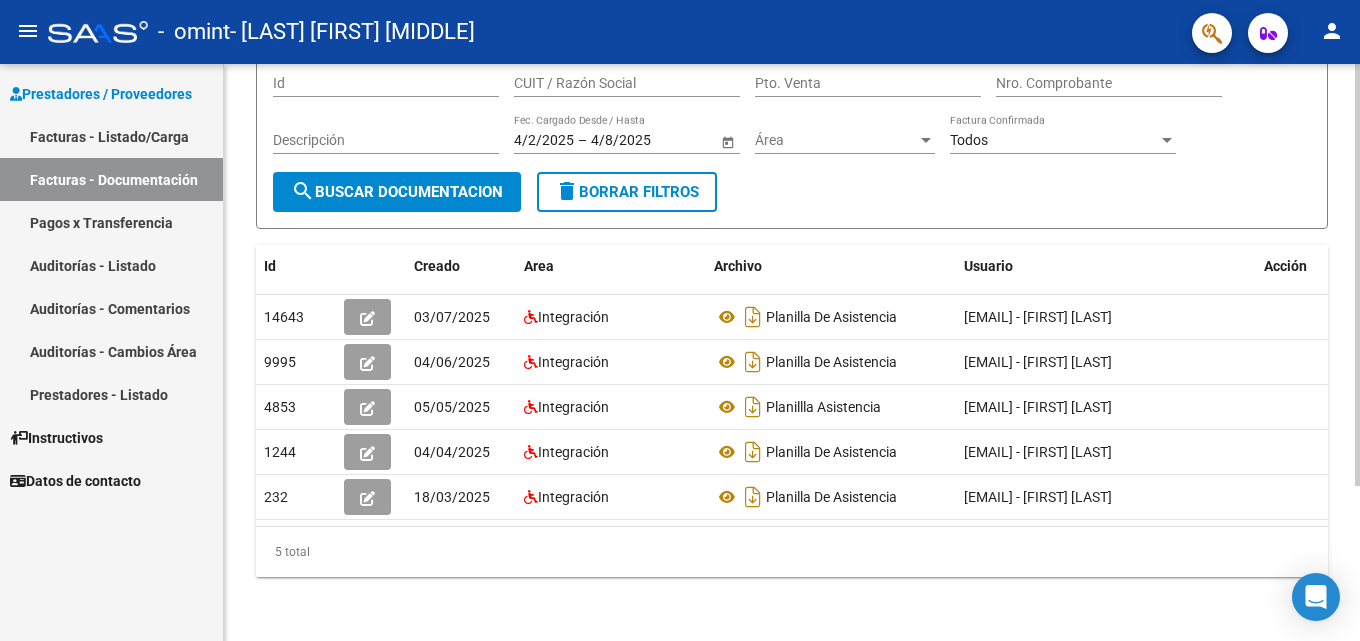 scroll, scrollTop: 211, scrollLeft: 0, axis: vertical 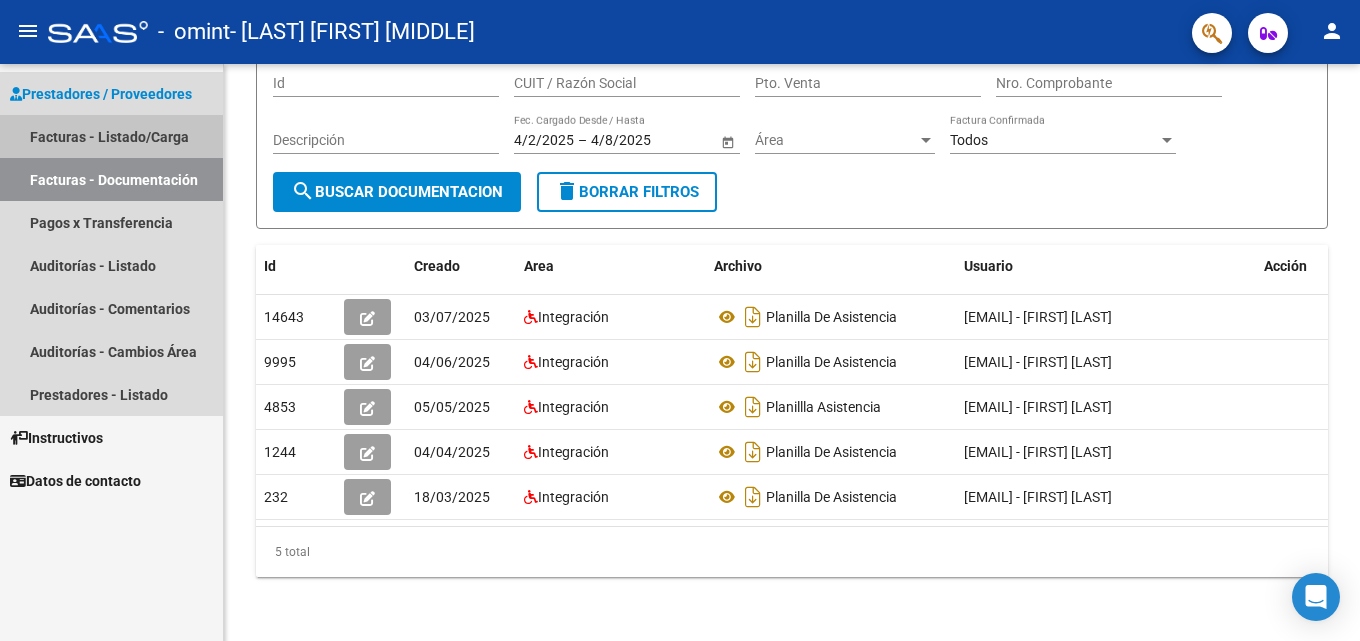 click on "Facturas - Listado/Carga" at bounding box center [111, 136] 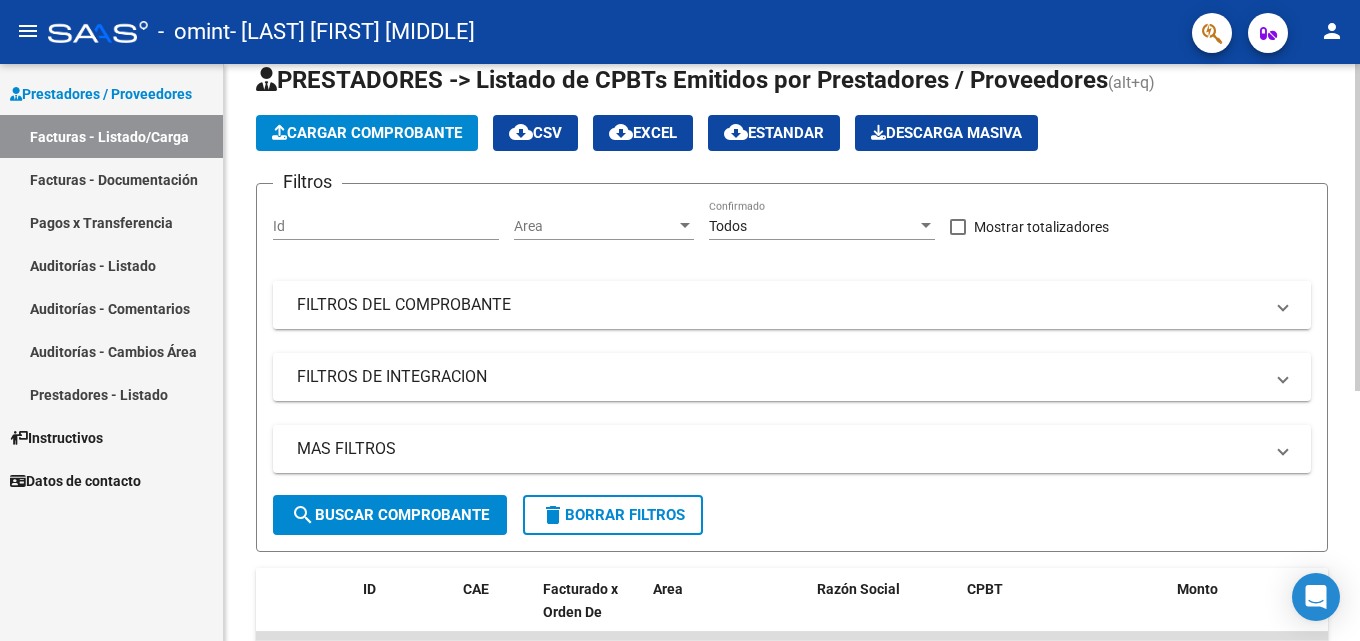 scroll, scrollTop: 0, scrollLeft: 0, axis: both 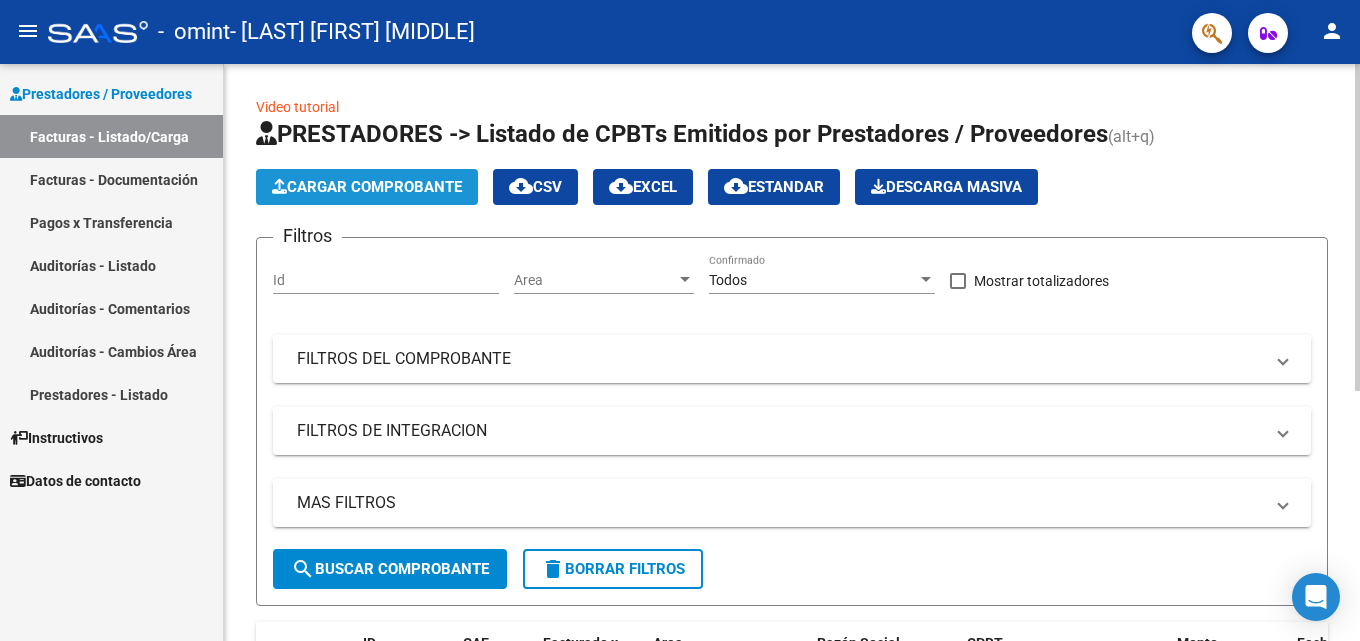 click on "Cargar Comprobante" 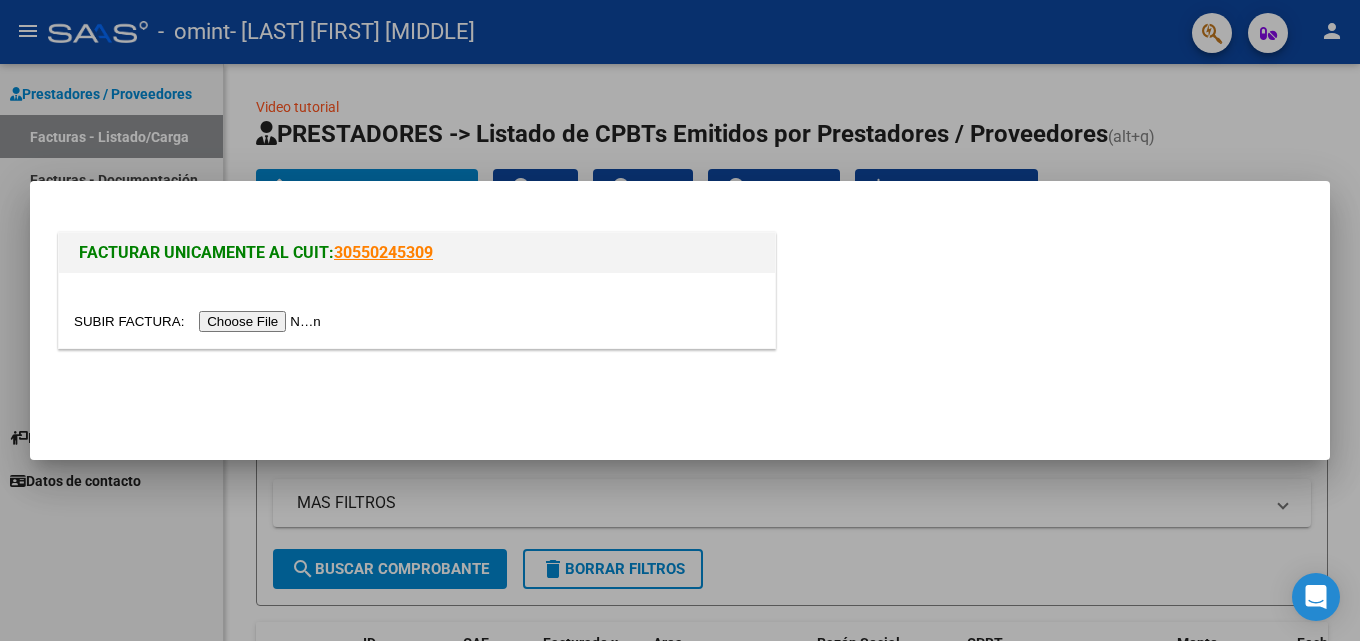 click at bounding box center (200, 321) 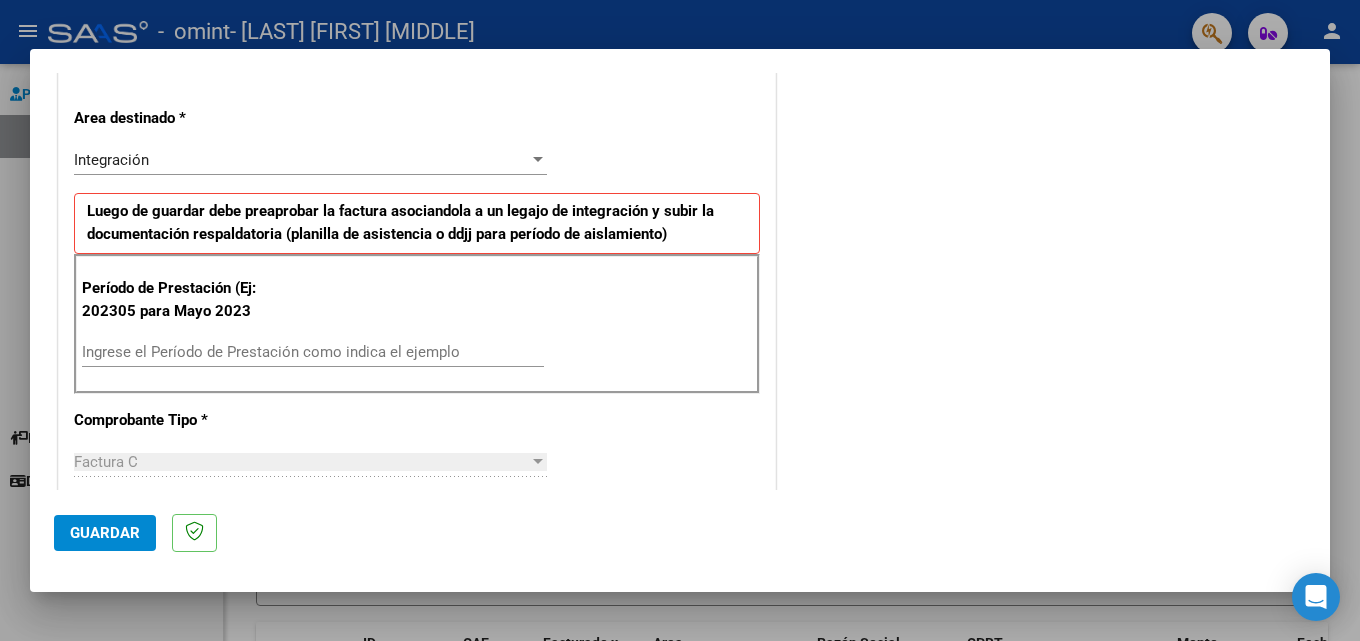 scroll, scrollTop: 500, scrollLeft: 0, axis: vertical 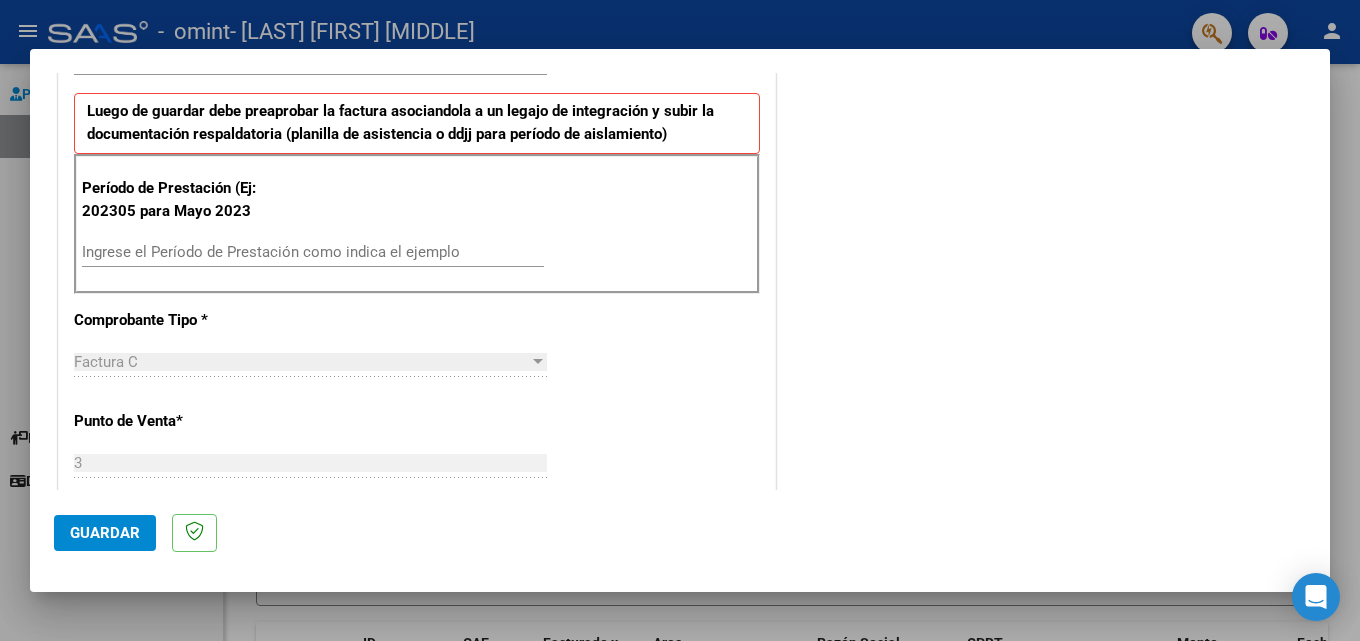 click on "Ingrese el Período de Prestación como indica el ejemplo" at bounding box center (313, 252) 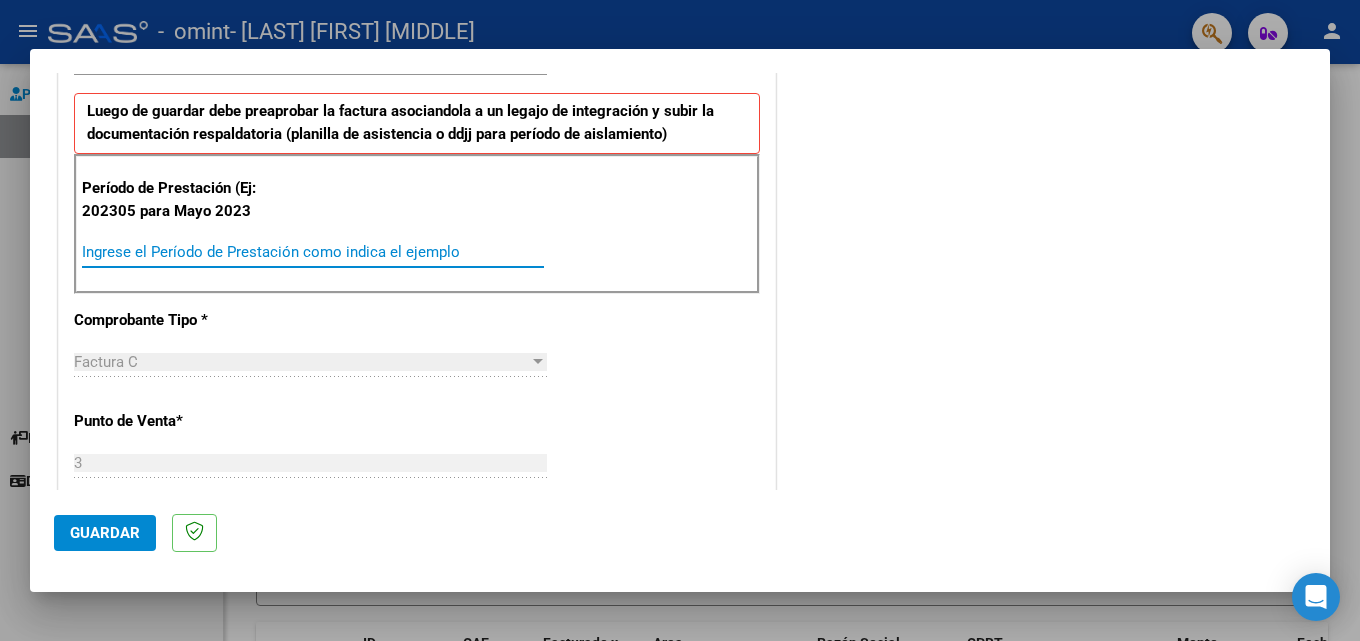 click on "Ingrese el Período de Prestación como indica el ejemplo" at bounding box center [313, 252] 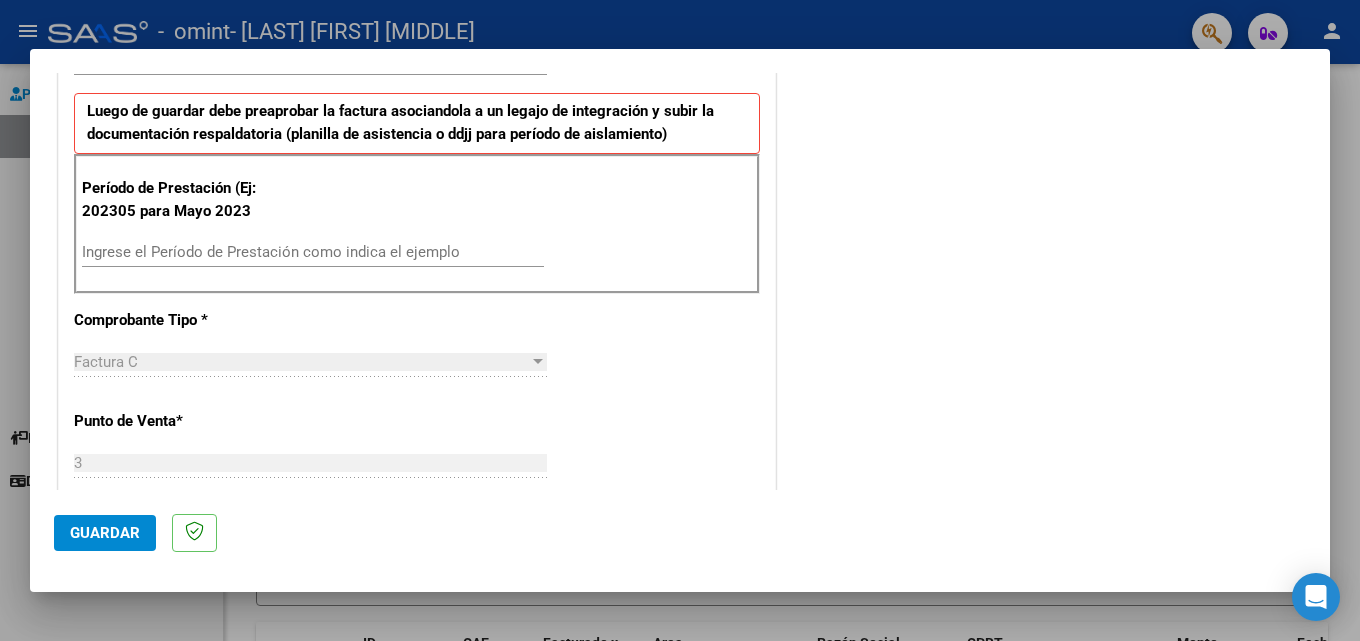 click on "Período de Prestación (Ej: 202305 para Mayo 2023    Ingrese el Período de Prestación como indica el ejemplo" at bounding box center (417, 224) 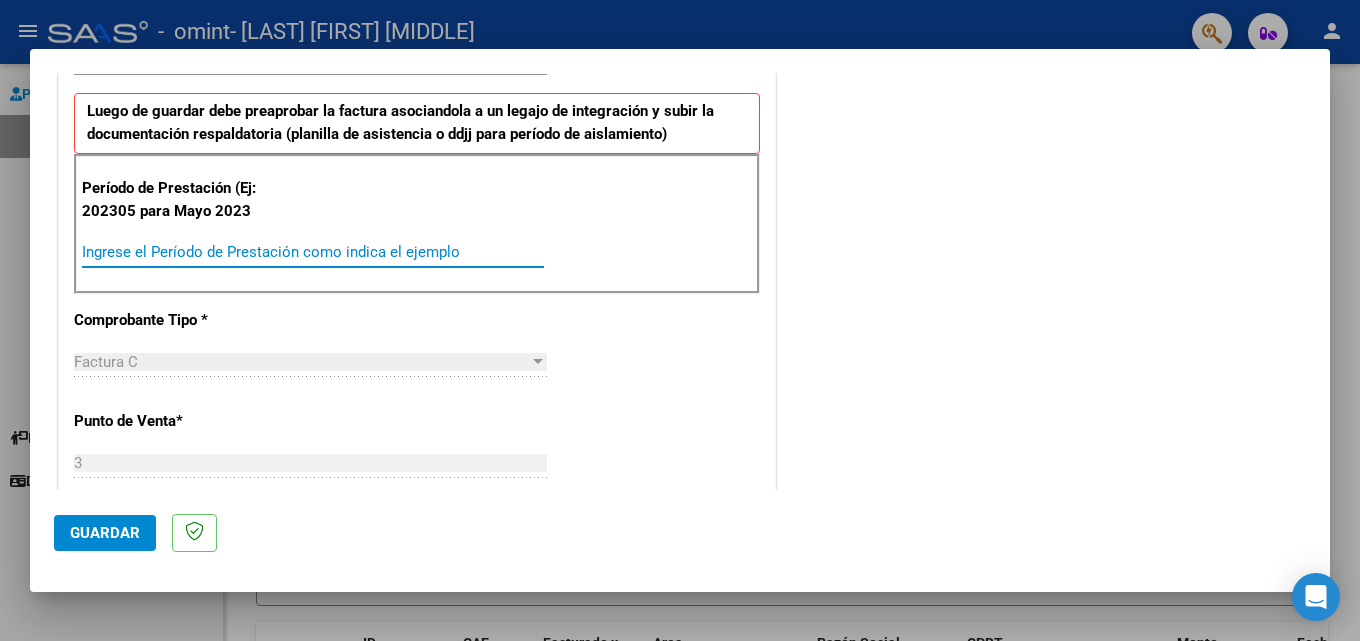 click on "Ingrese el Período de Prestación como indica el ejemplo" at bounding box center (313, 252) 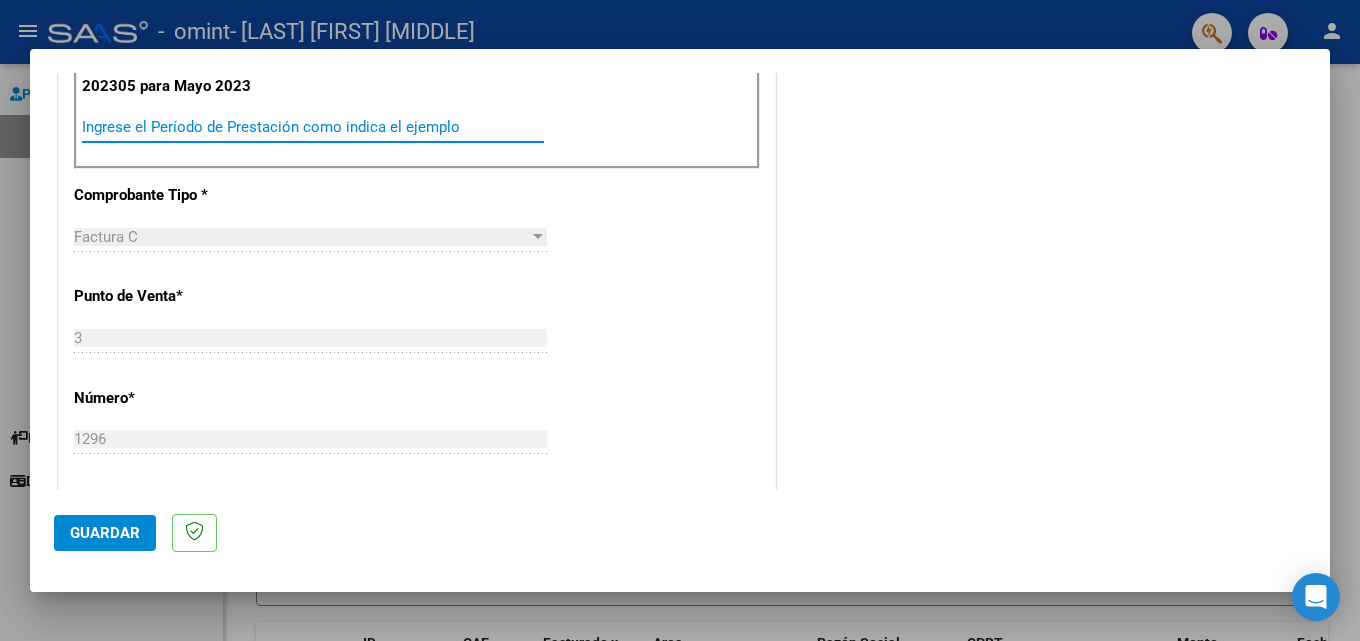 scroll, scrollTop: 500, scrollLeft: 0, axis: vertical 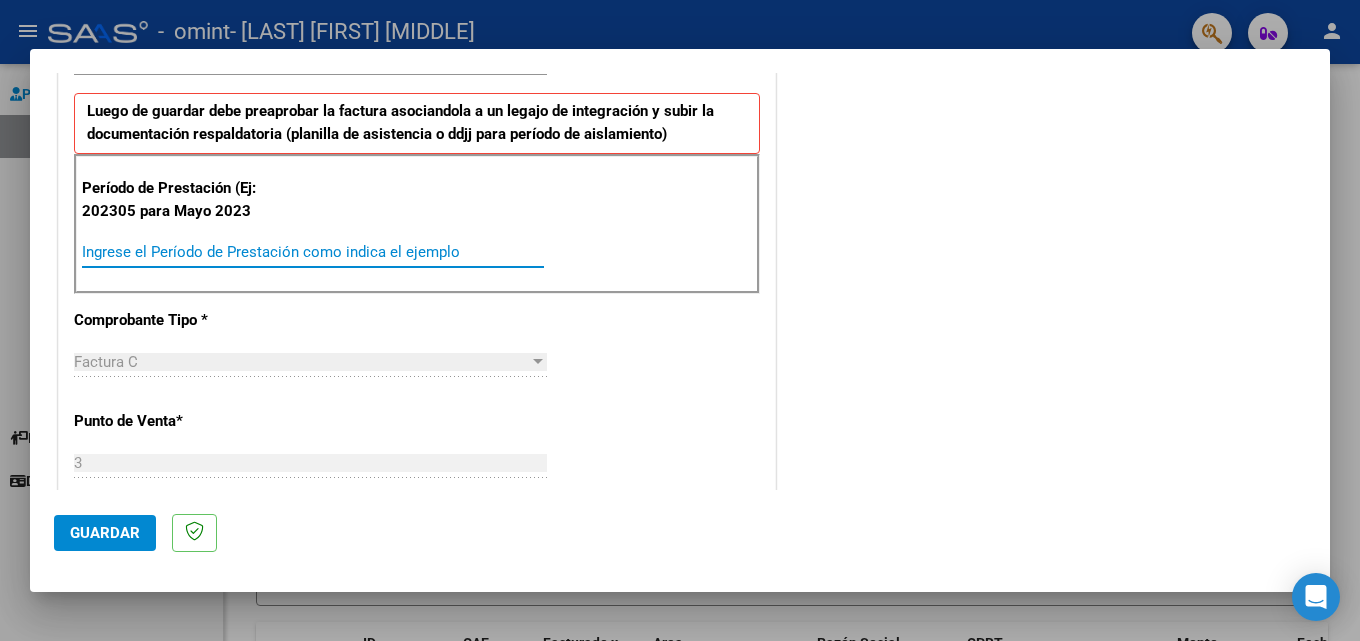 click on "Ingrese el Período de Prestación como indica el ejemplo" at bounding box center [313, 252] 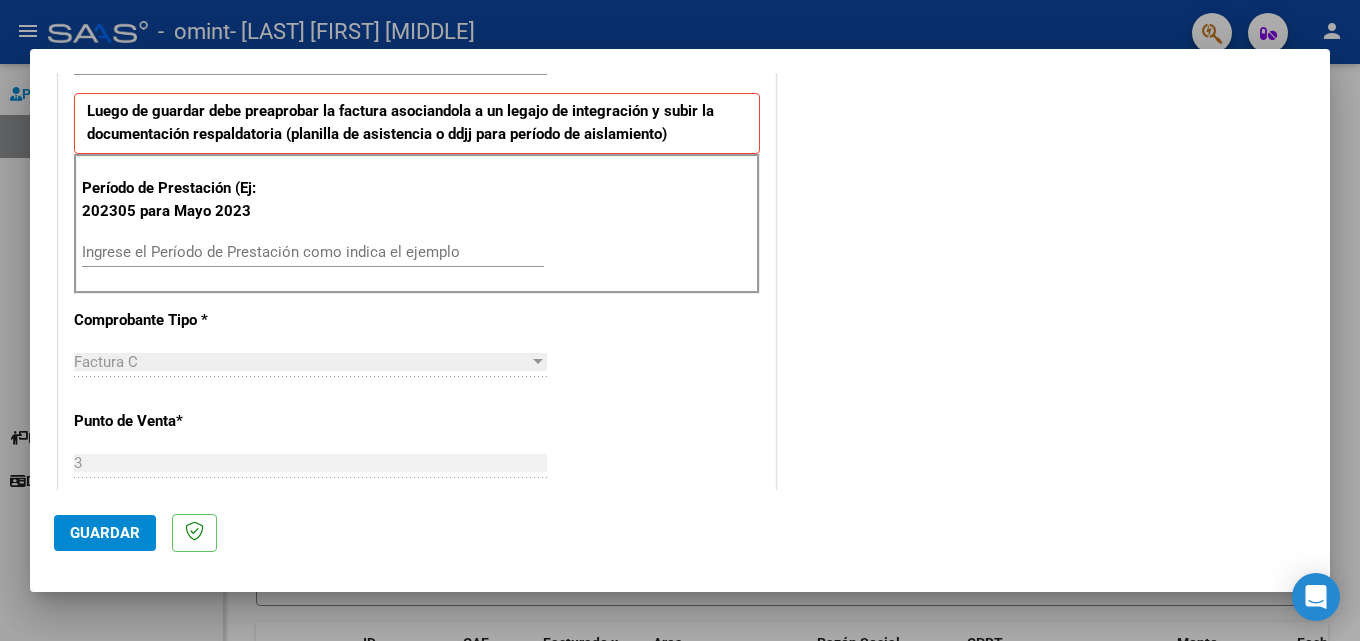 click on "Ingrese el Período de Prestación como indica el ejemplo" at bounding box center [313, 261] 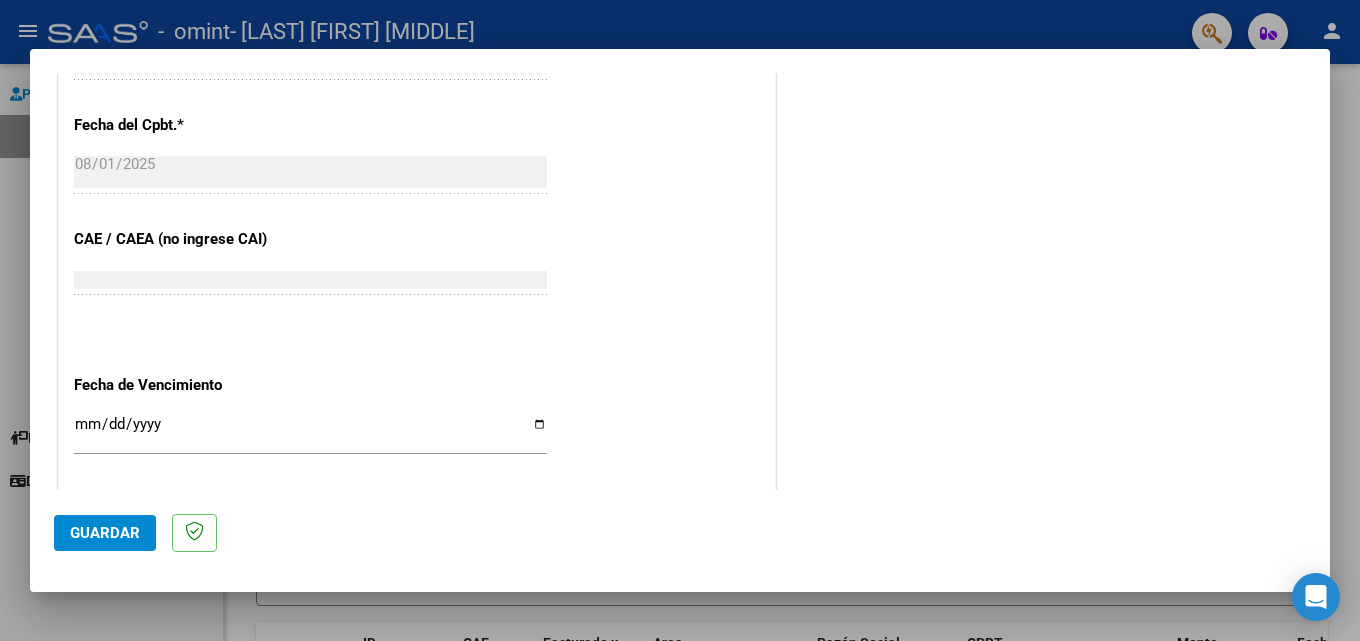 scroll, scrollTop: 1200, scrollLeft: 0, axis: vertical 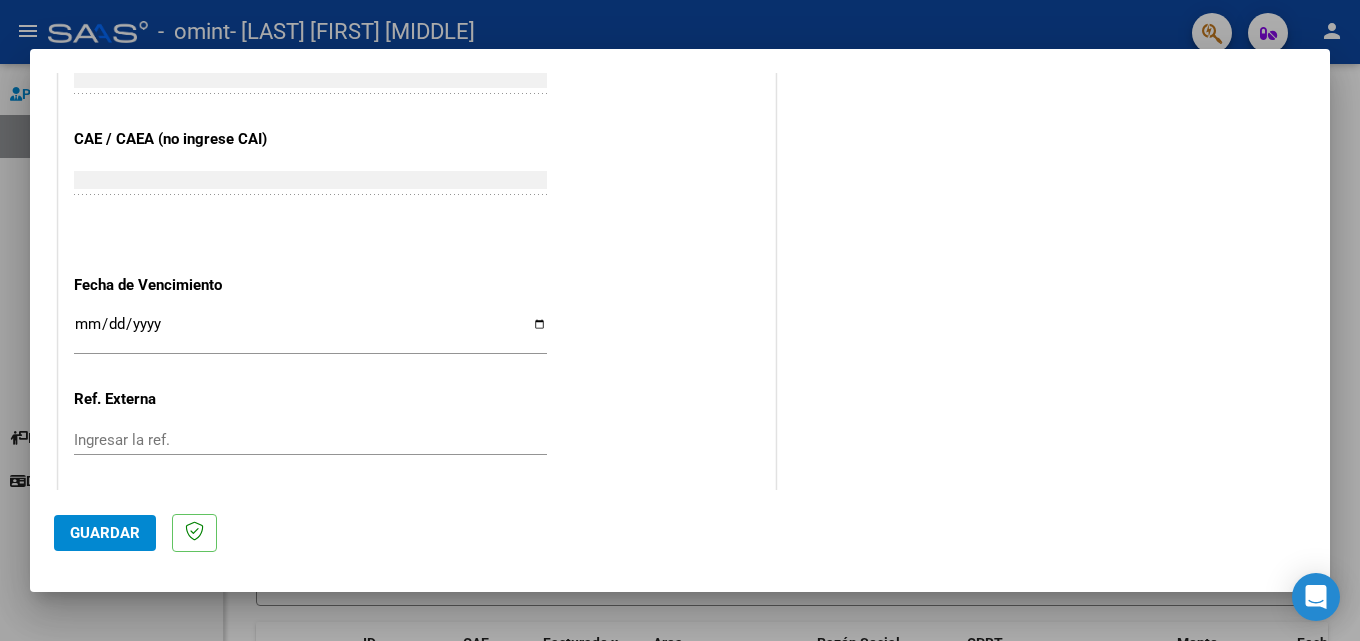 type on "202507" 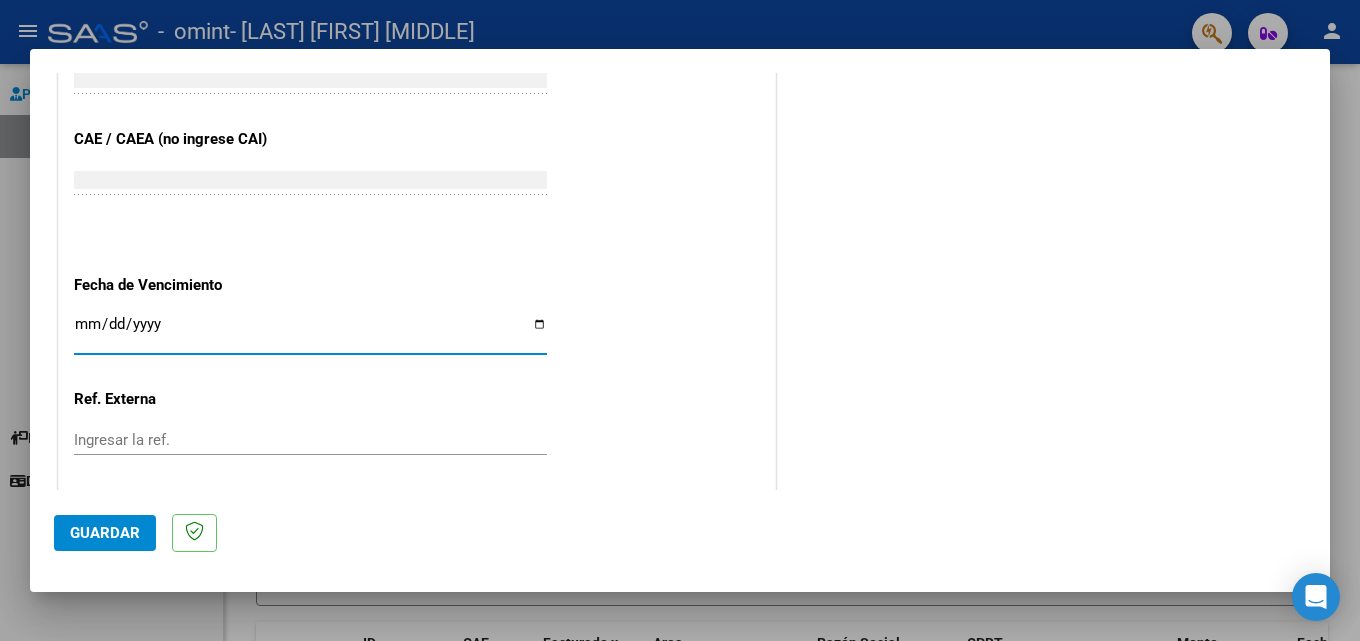 click on "Ingresar la fecha" at bounding box center (310, 332) 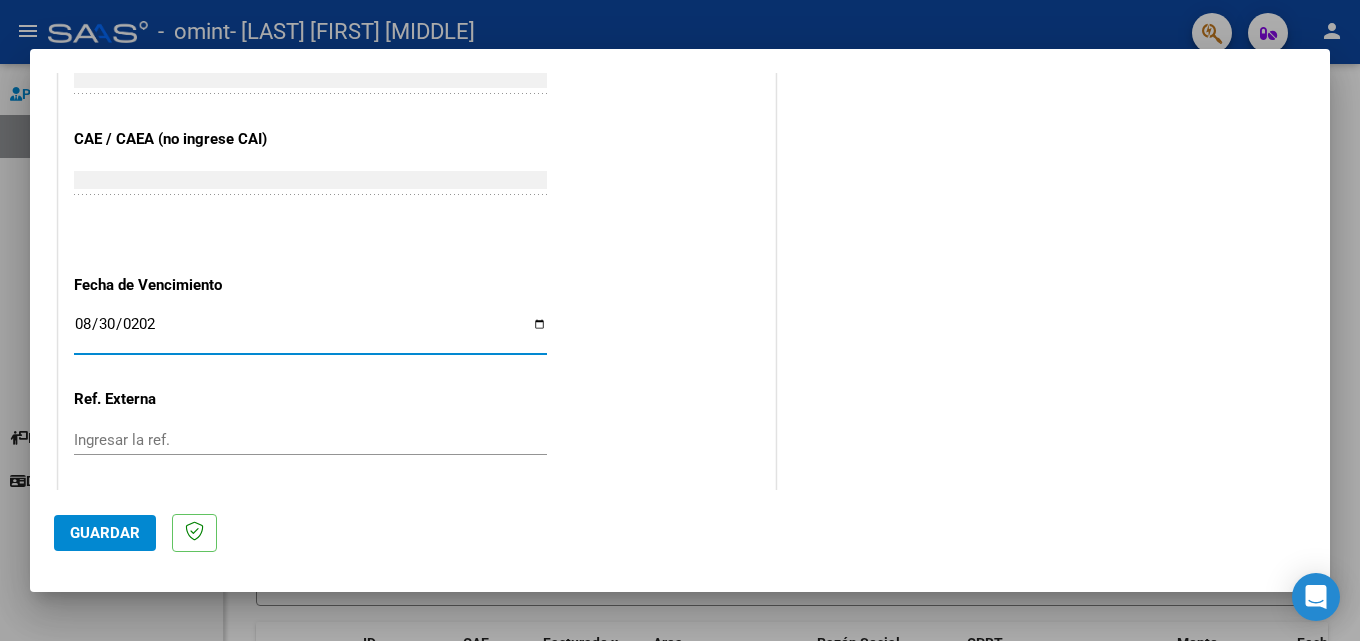 type on "2025-08-30" 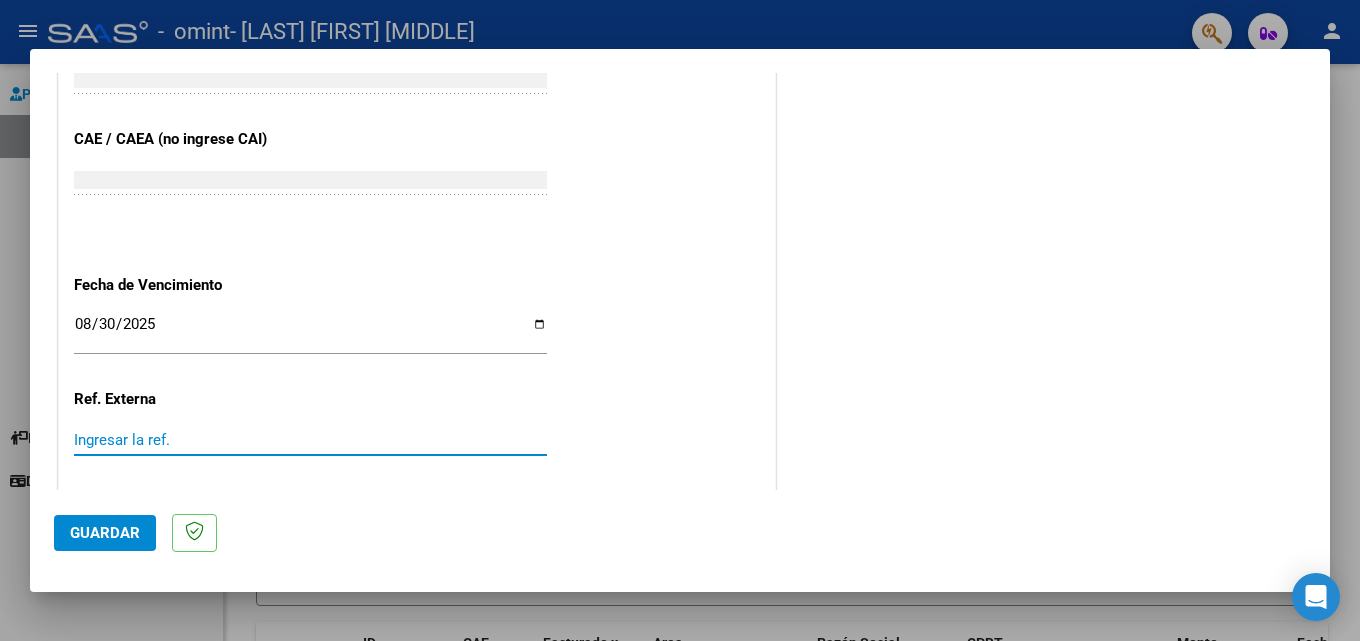 click on "Ingresar la ref." at bounding box center (310, 440) 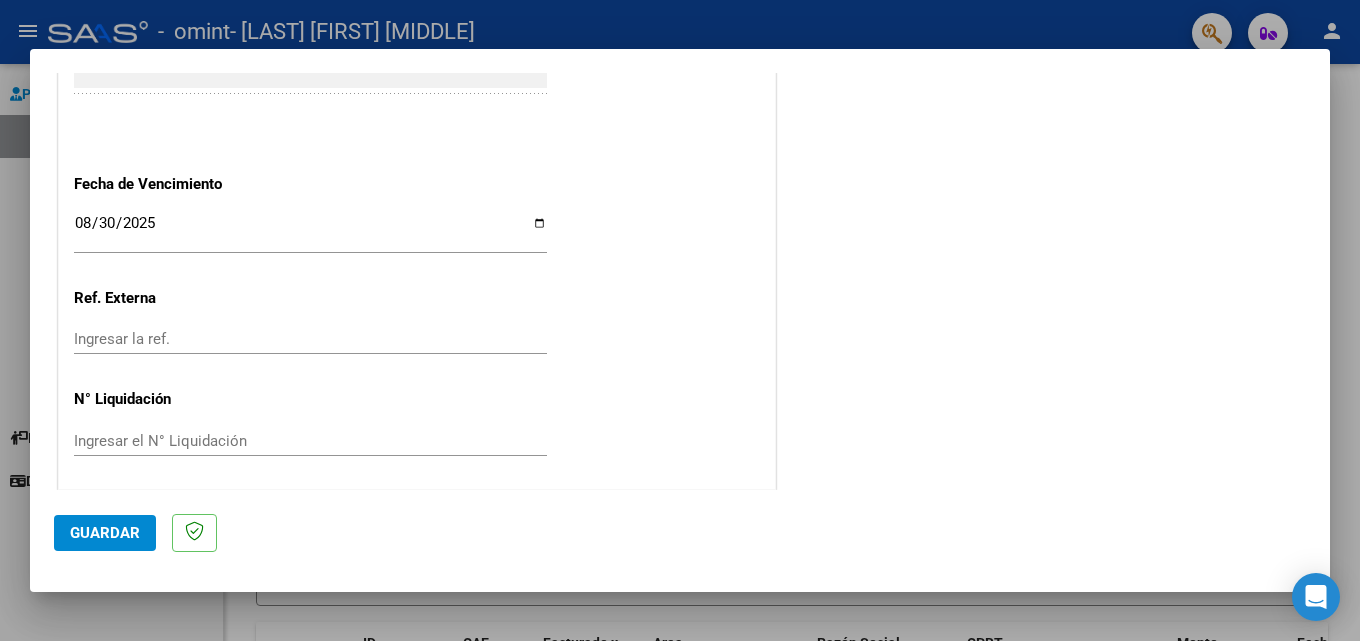 scroll, scrollTop: 1305, scrollLeft: 0, axis: vertical 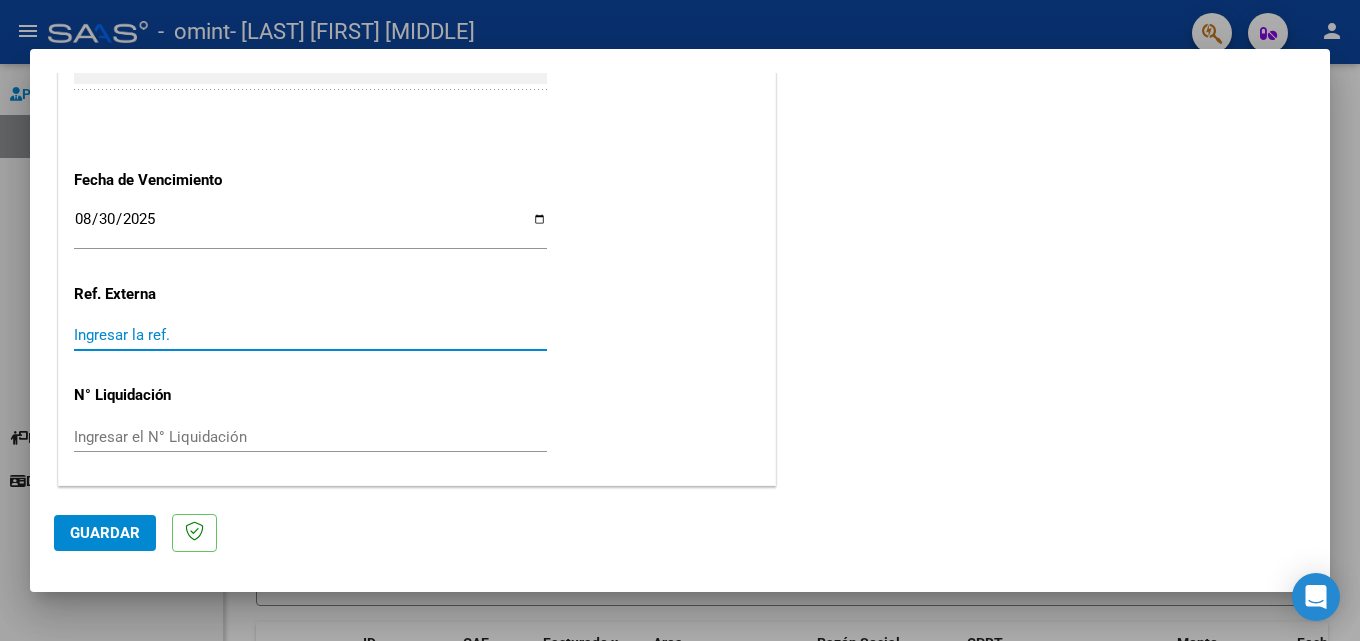 click on "Ingresar la ref." at bounding box center [310, 335] 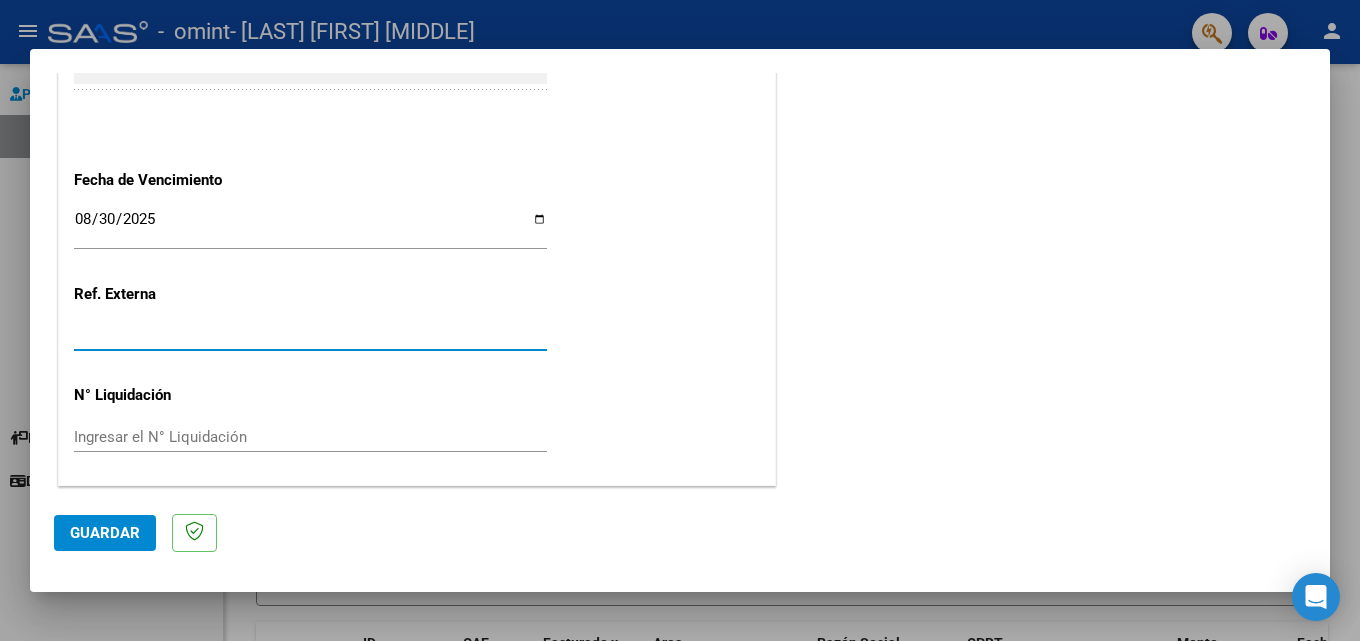 click on "Ingresar la ref." at bounding box center (310, 335) 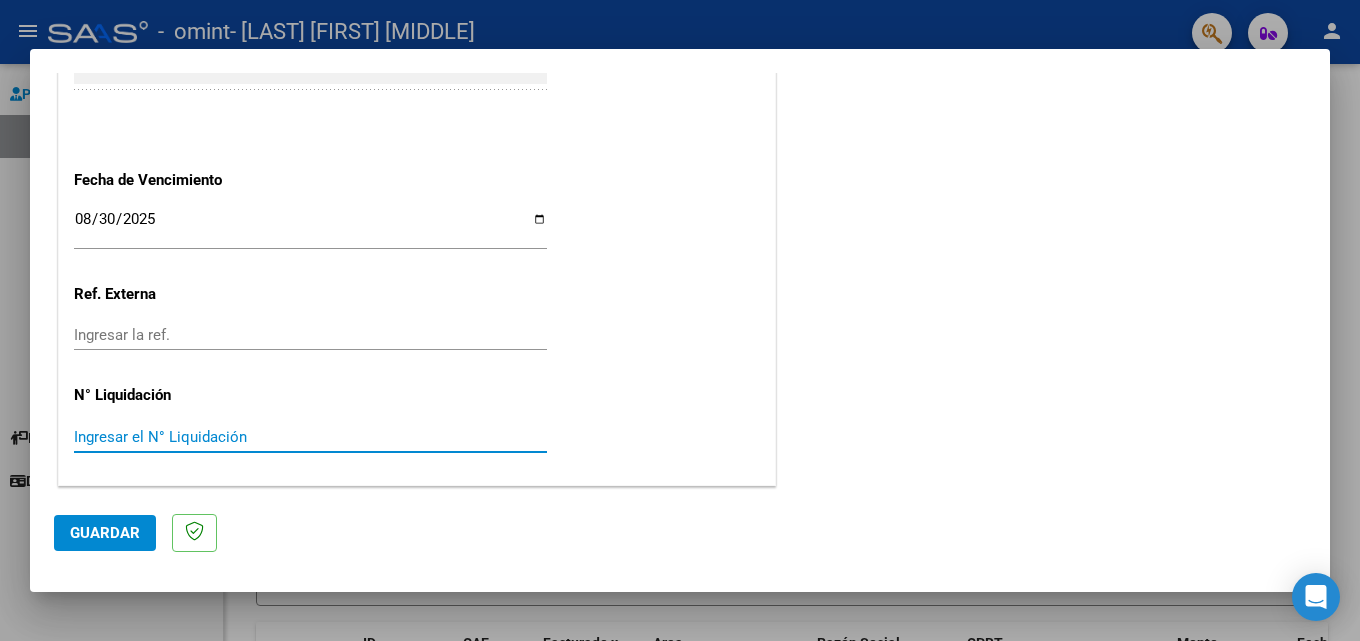 click on "Ingresar el N° Liquidación" at bounding box center [310, 437] 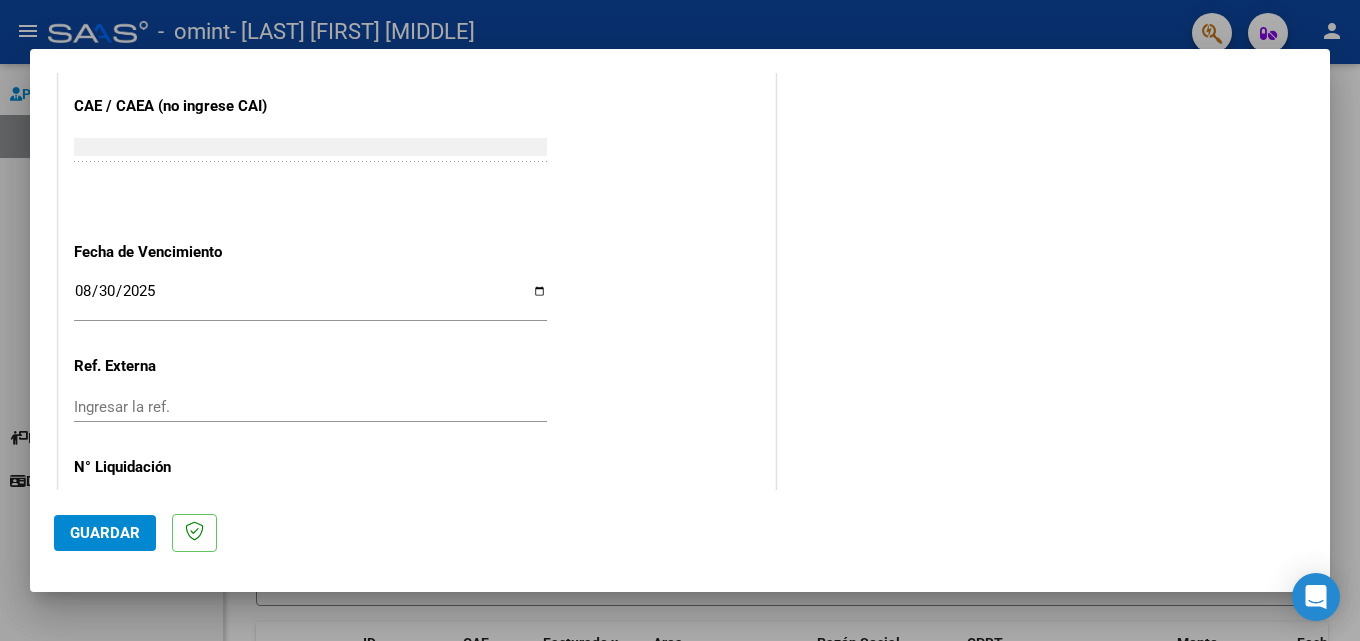 scroll, scrollTop: 1305, scrollLeft: 0, axis: vertical 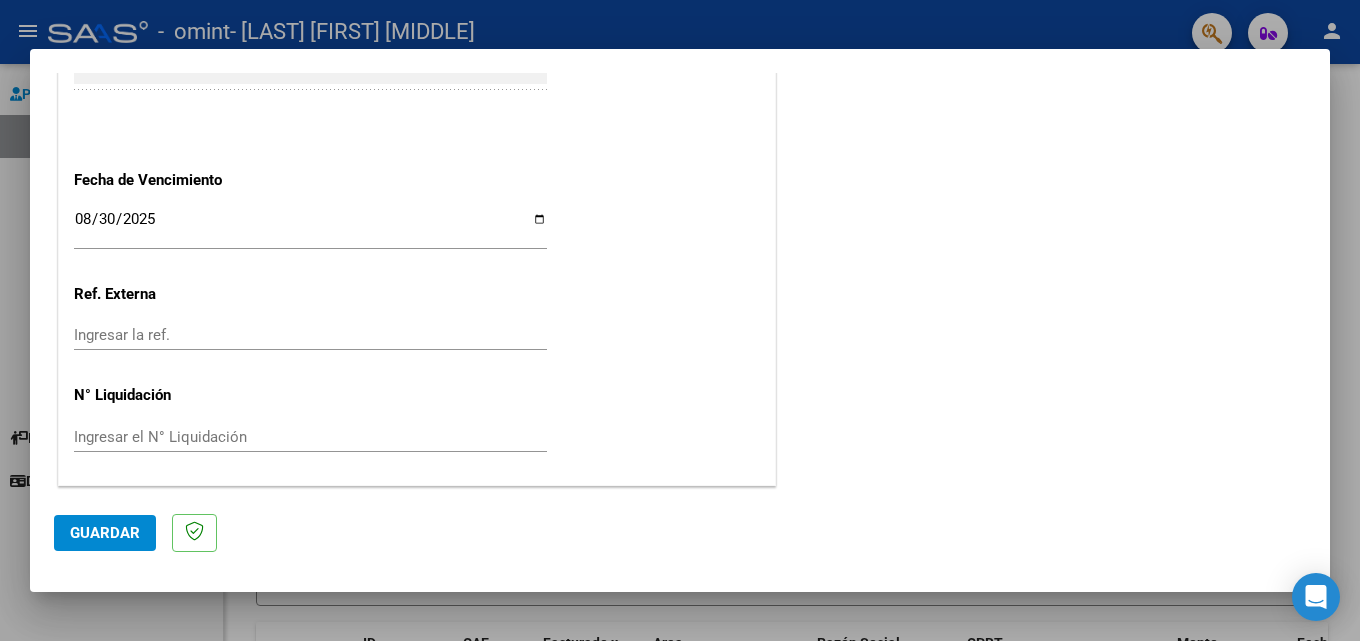click on "Ingresar el N° Liquidación" at bounding box center (310, 437) 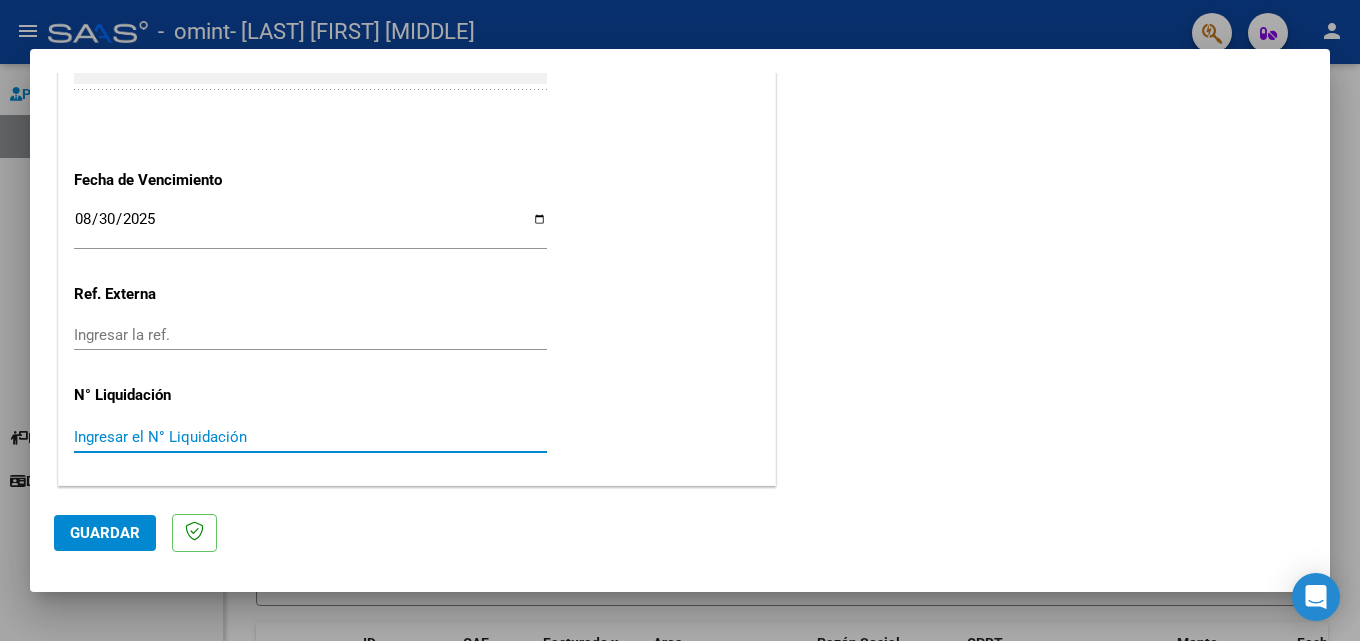click on "Guardar" 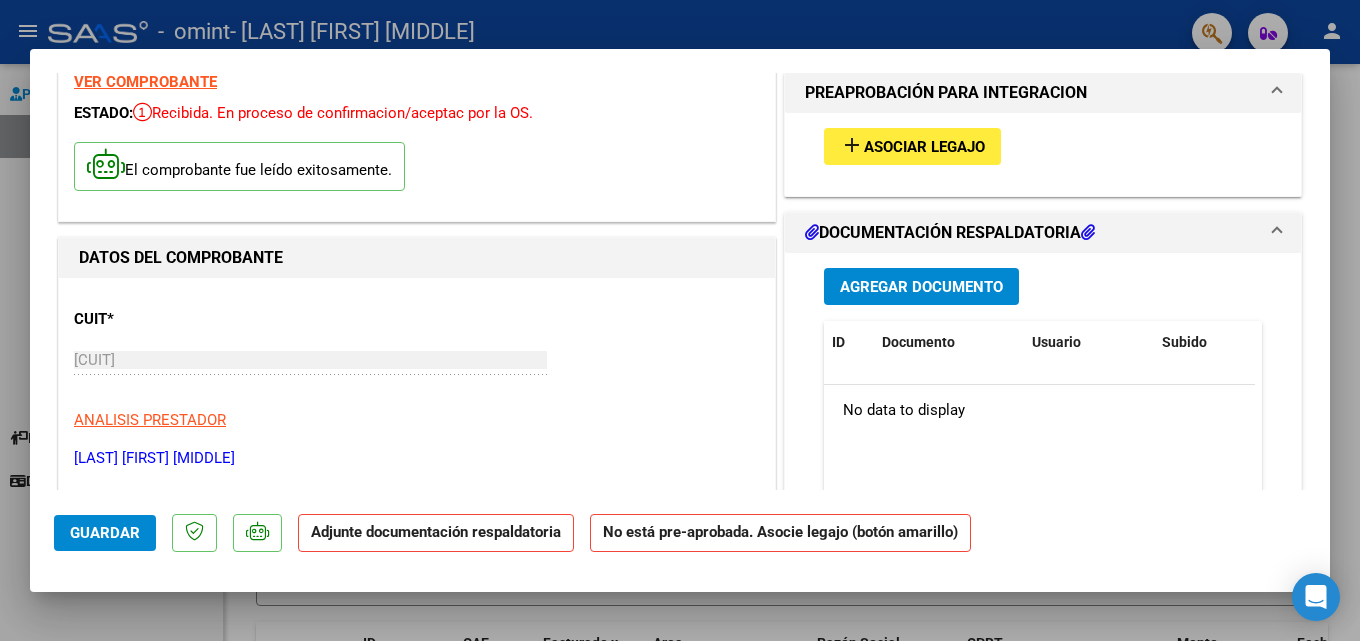 scroll, scrollTop: 100, scrollLeft: 0, axis: vertical 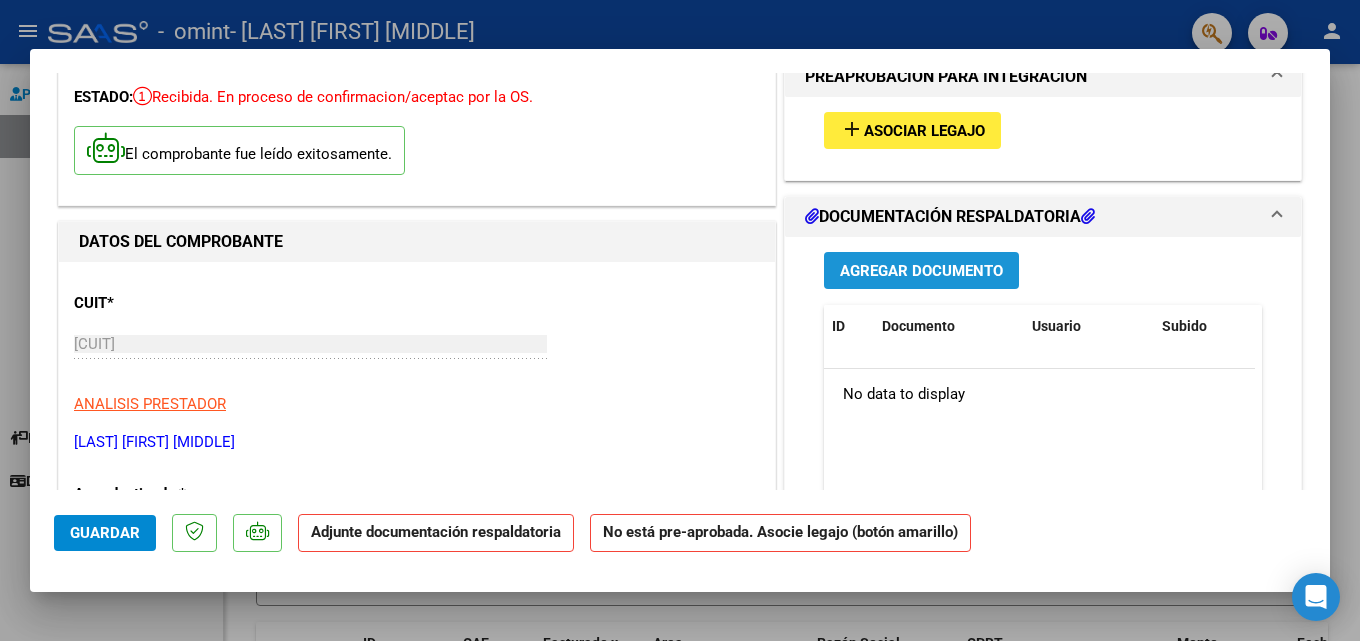 click on "Agregar Documento" at bounding box center (921, 271) 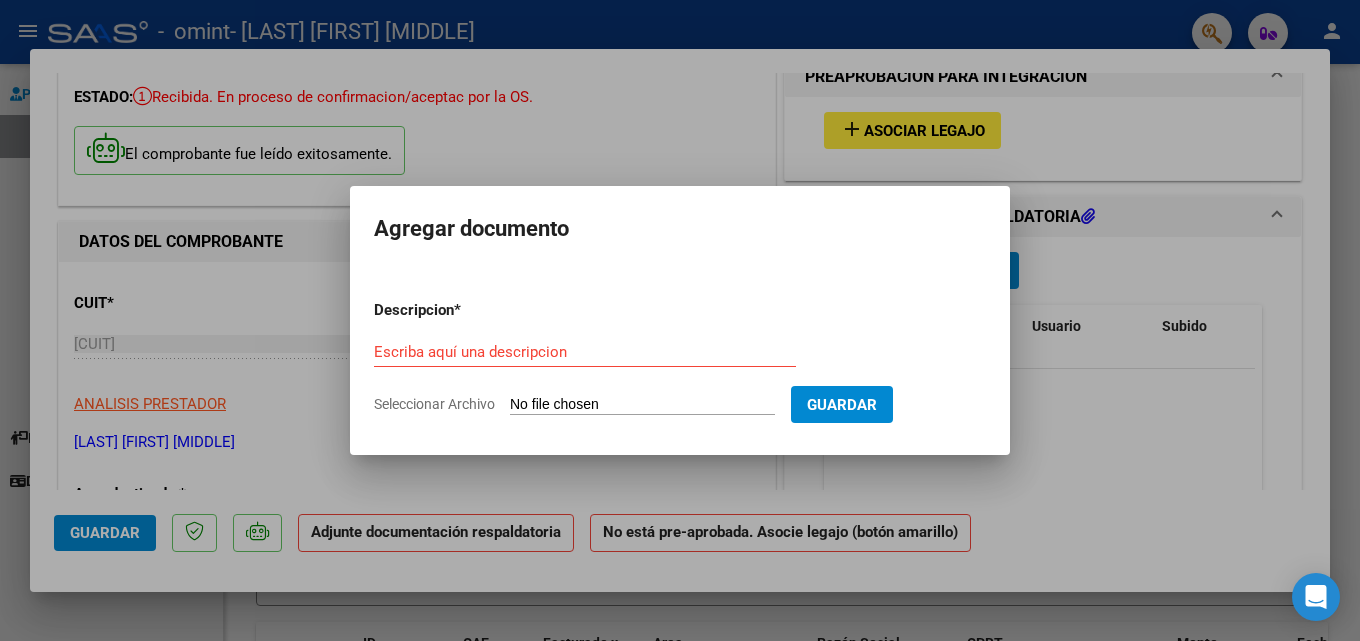click on "Seleccionar Archivo" at bounding box center (642, 405) 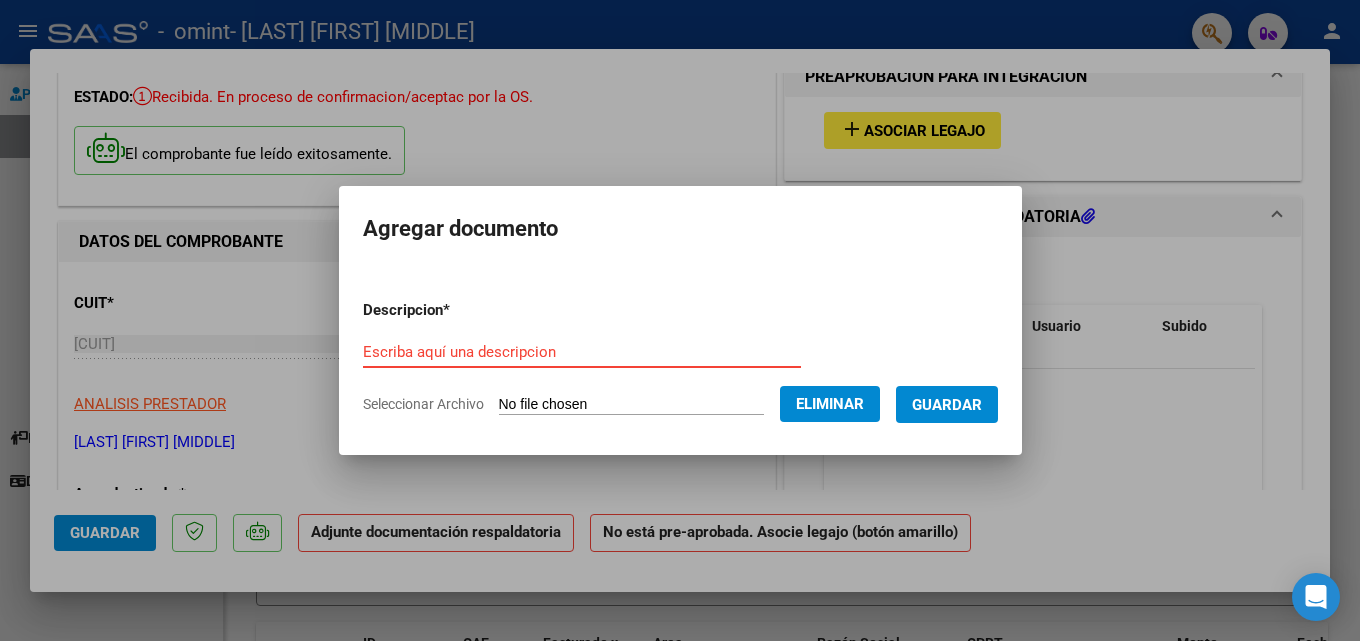 click on "Escriba aquí una descripcion" at bounding box center [582, 352] 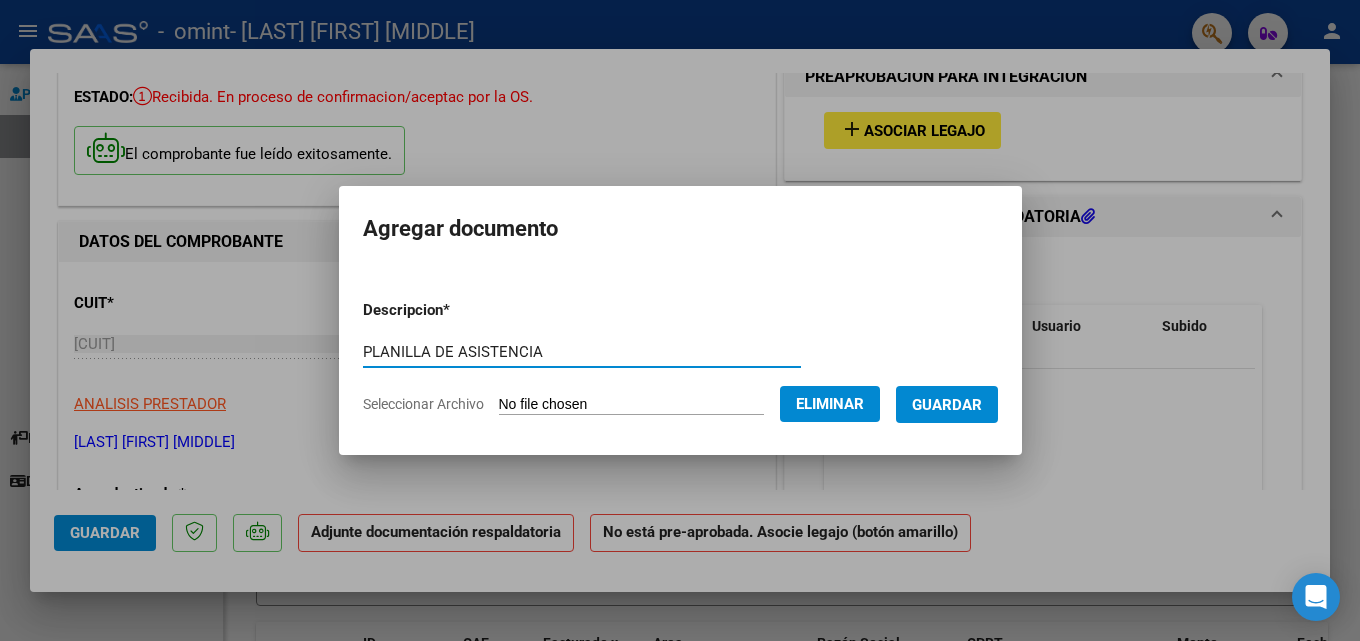 type on "PLANILLA DE ASISTENCIA" 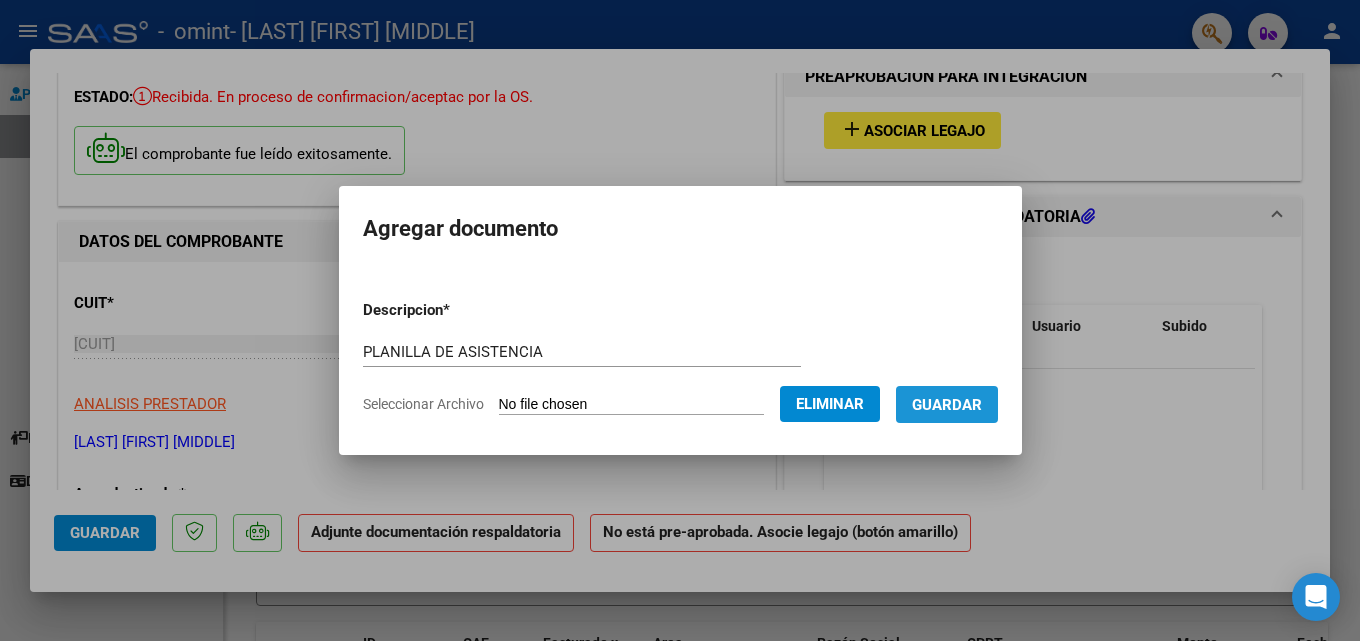 click on "Guardar" at bounding box center [947, 404] 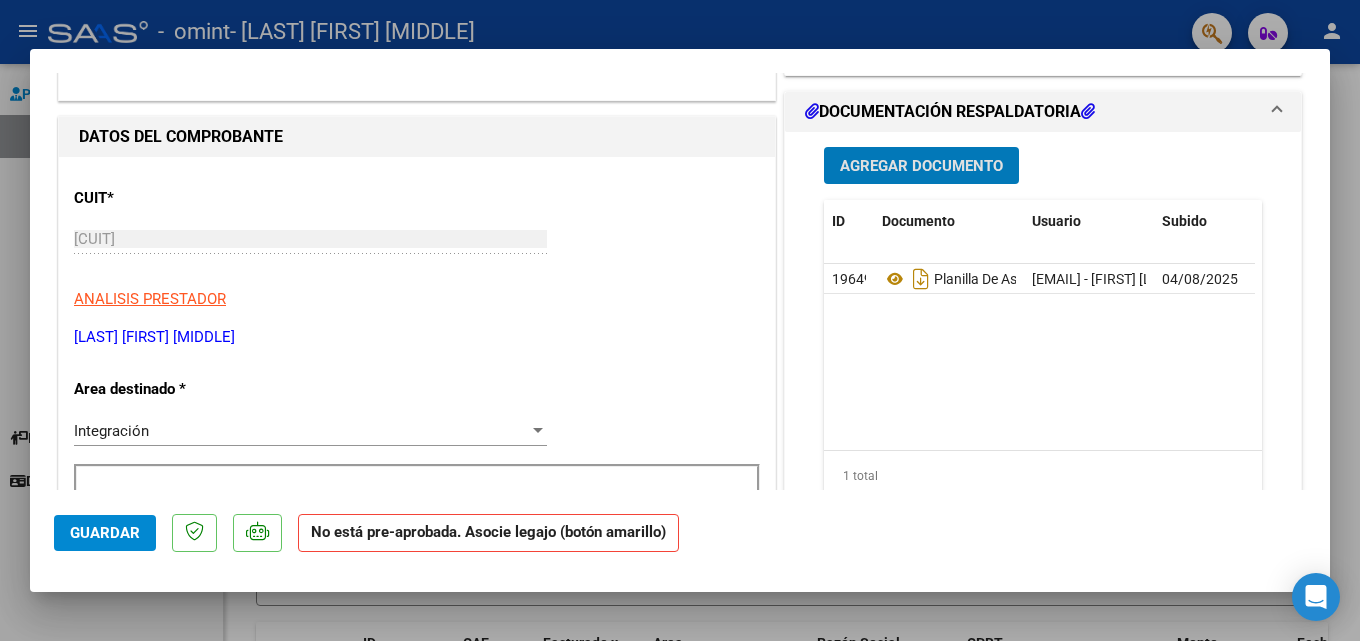 scroll, scrollTop: 200, scrollLeft: 0, axis: vertical 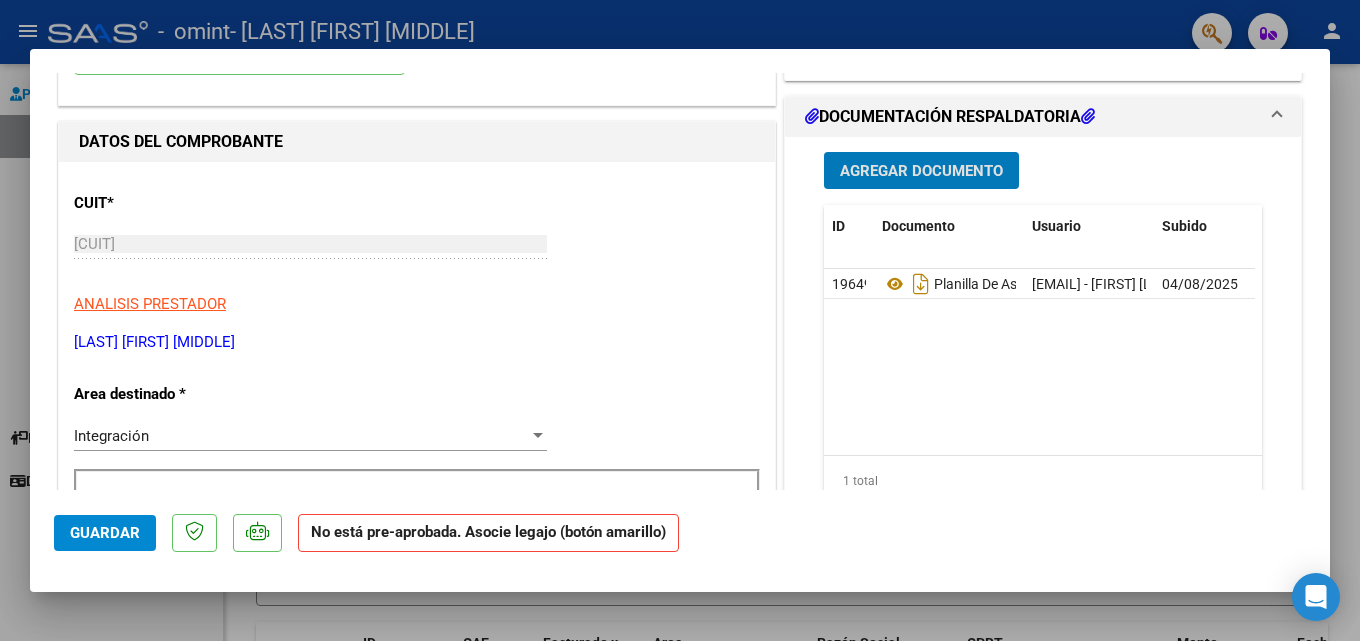 click on "Guardar" 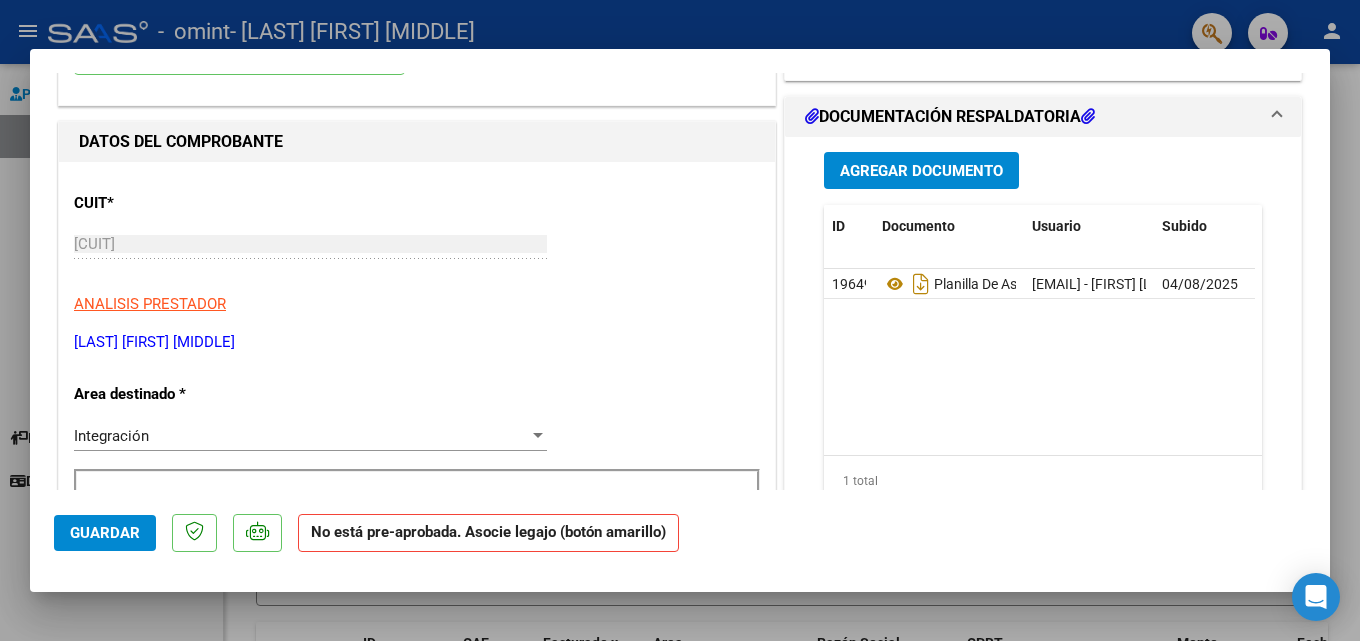 click at bounding box center [680, 320] 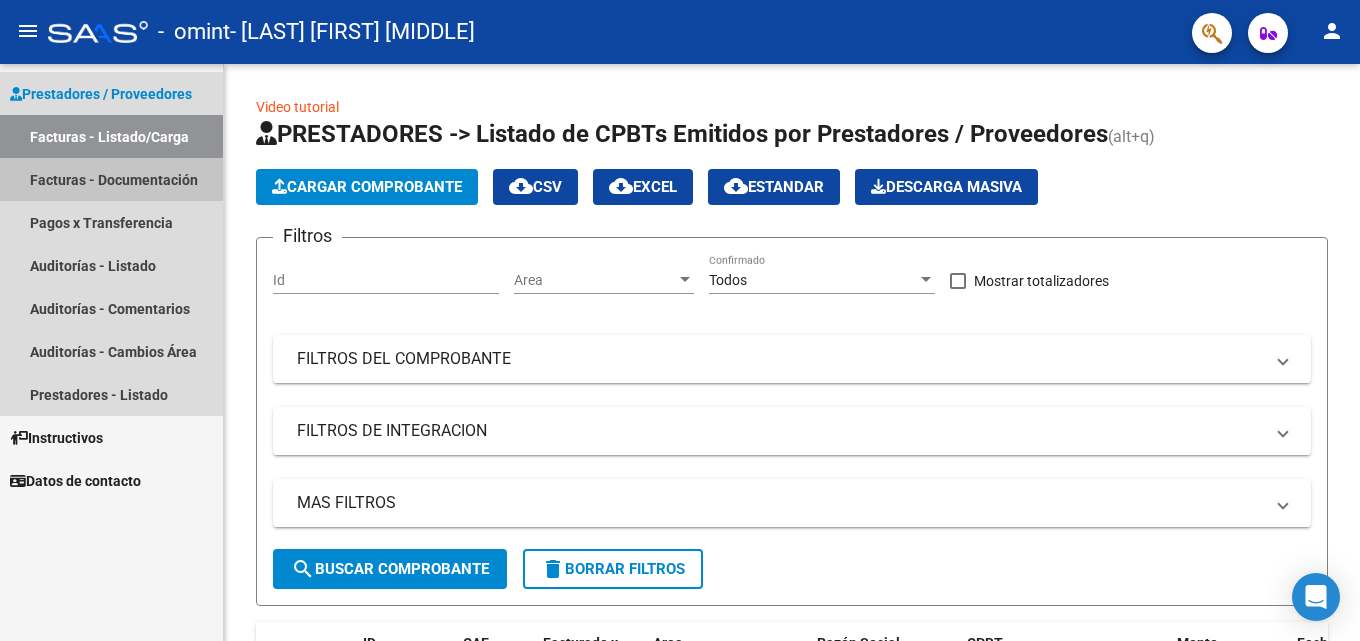 click on "Facturas - Documentación" at bounding box center [111, 179] 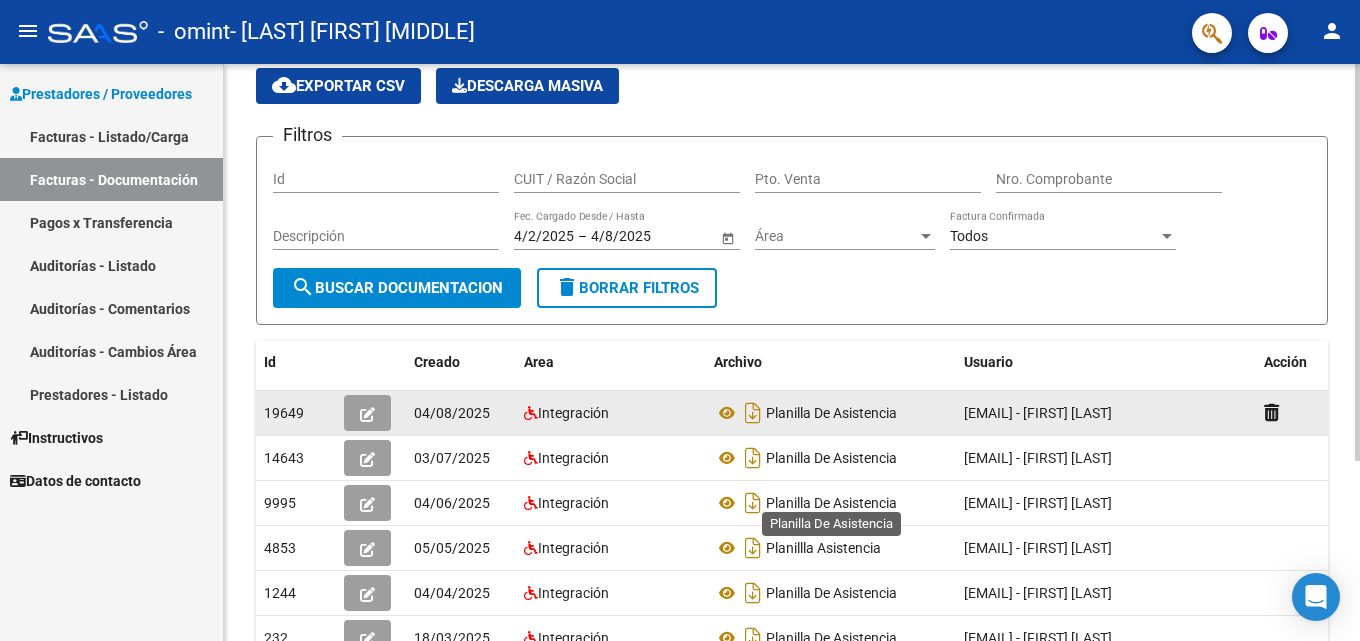 scroll, scrollTop: 100, scrollLeft: 0, axis: vertical 